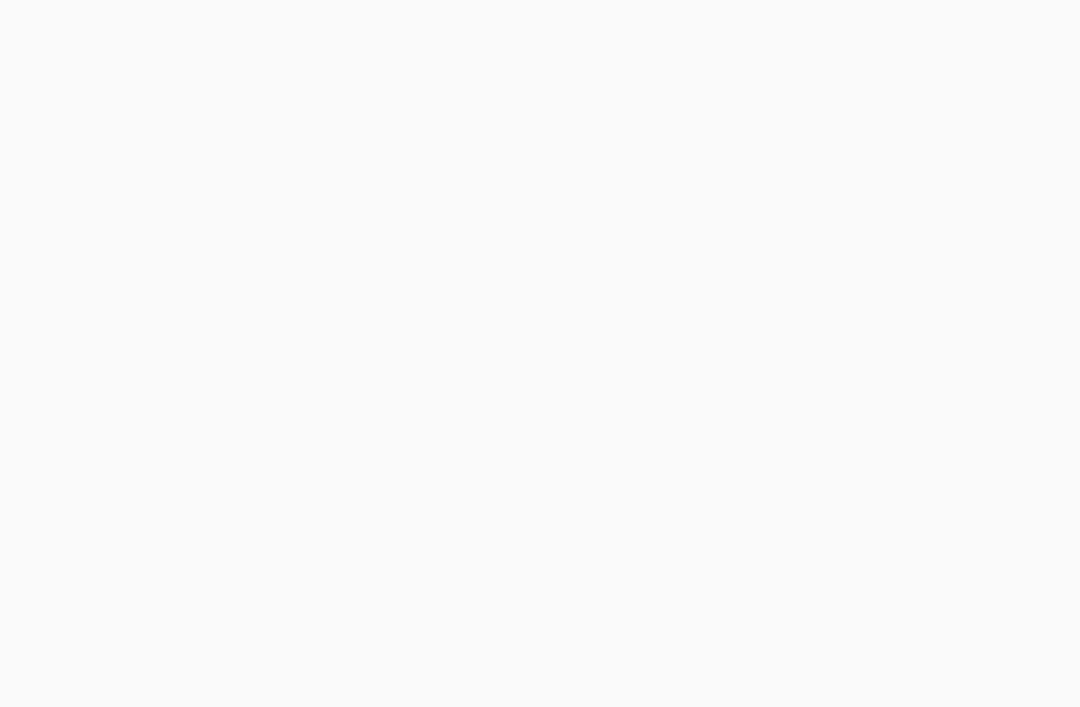 scroll, scrollTop: 64, scrollLeft: 0, axis: vertical 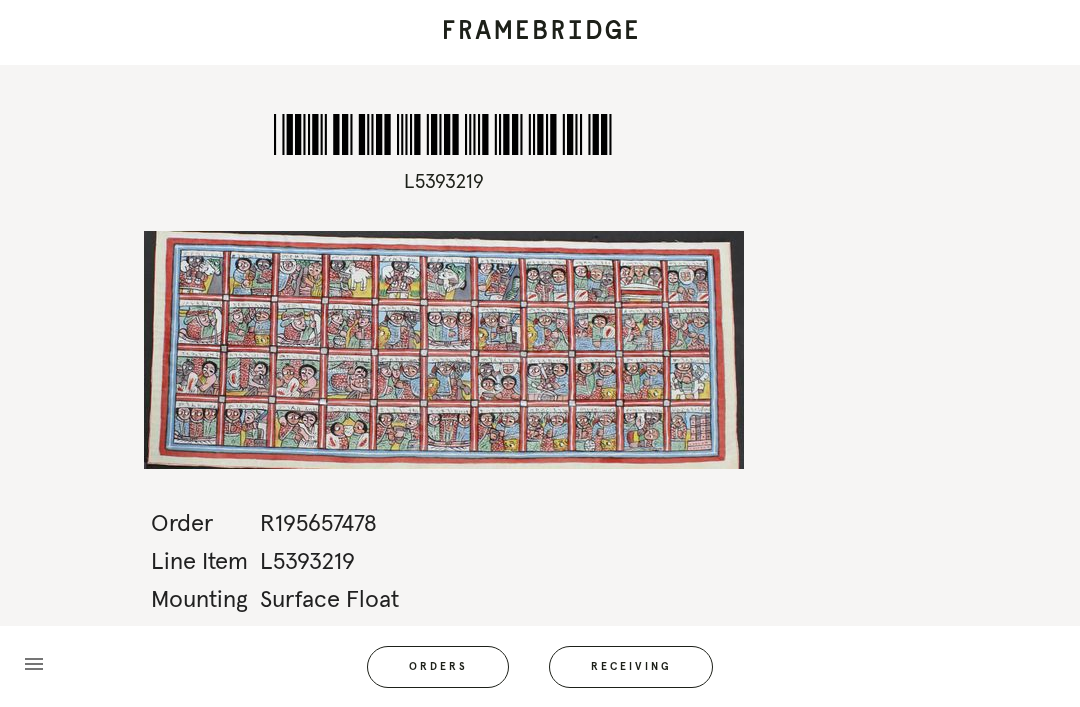 click on "Receiving" at bounding box center (631, 667) 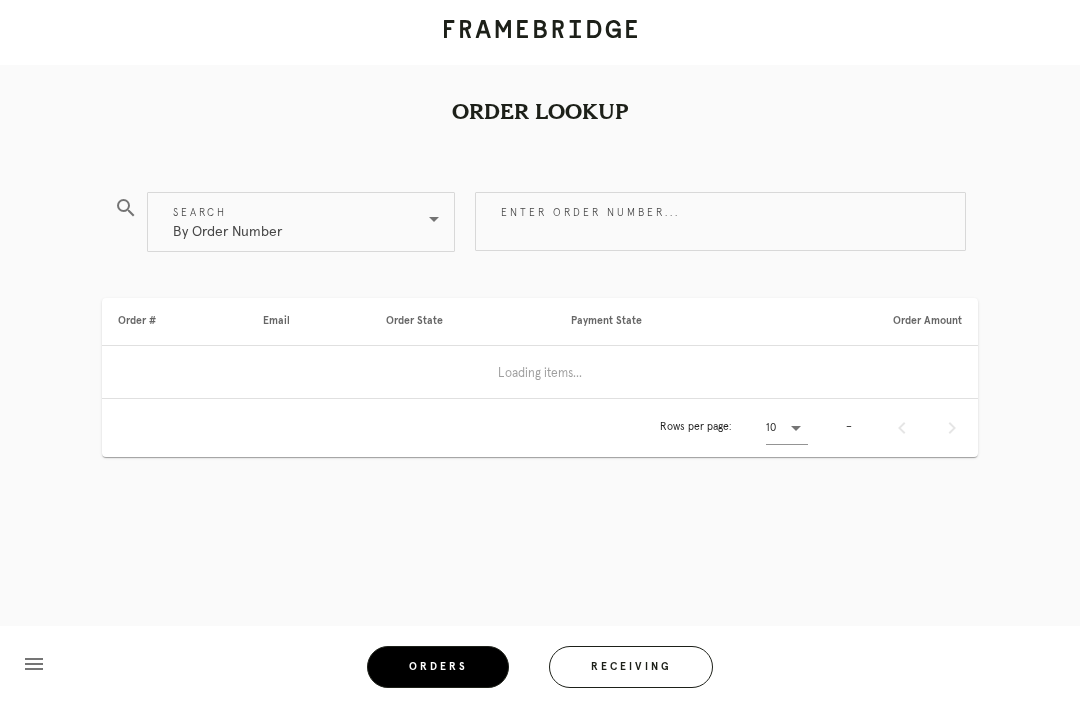 scroll, scrollTop: 0, scrollLeft: 0, axis: both 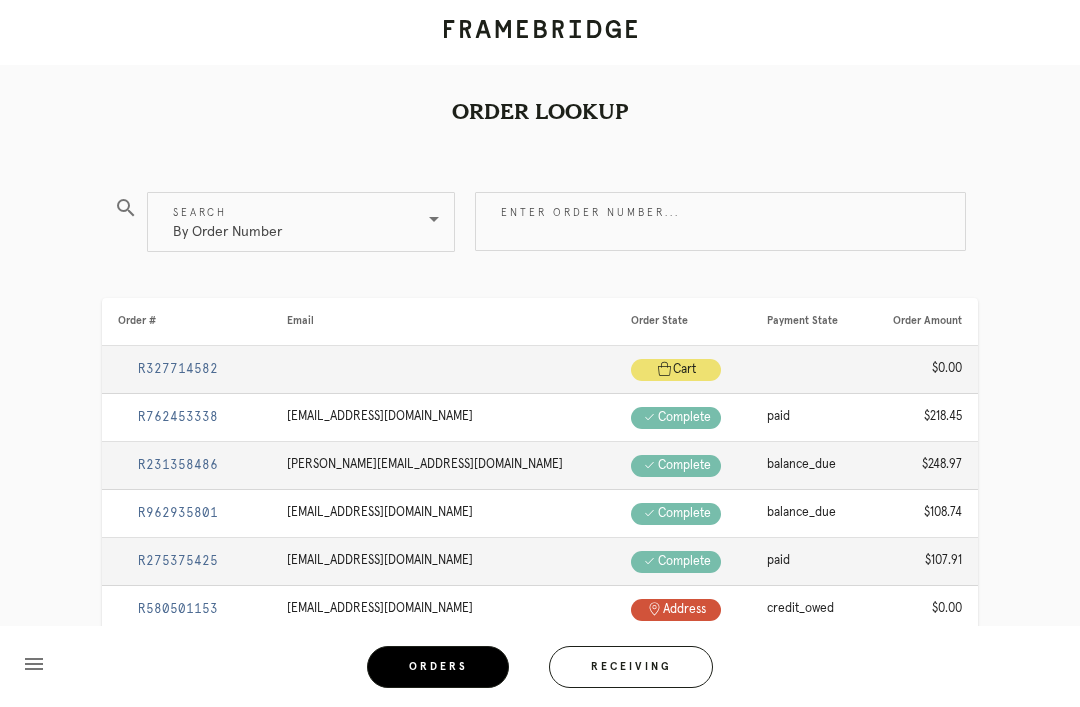 click on "Receiving" at bounding box center [631, 667] 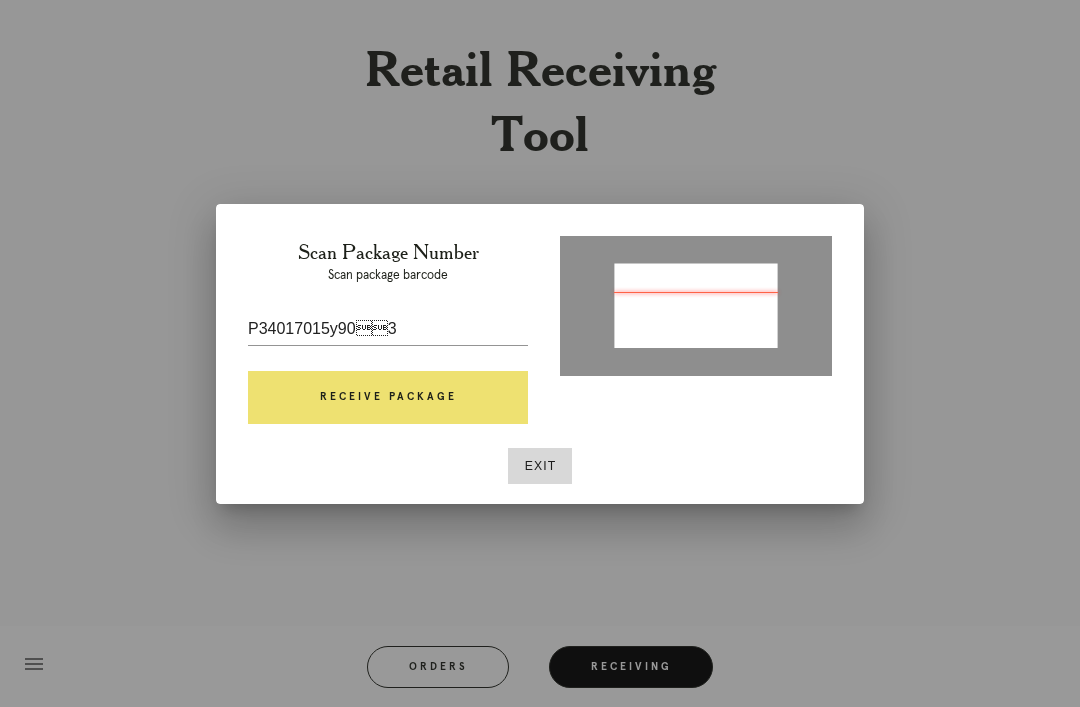 type on "P340170153490113" 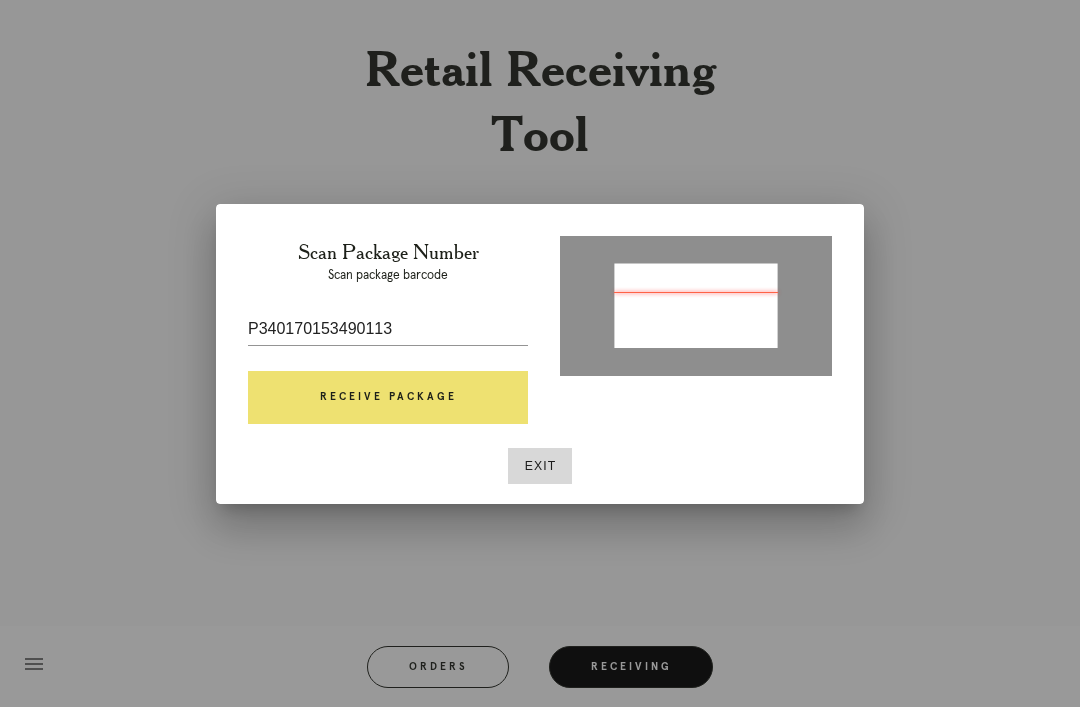 click on "Receive Package" at bounding box center (388, 398) 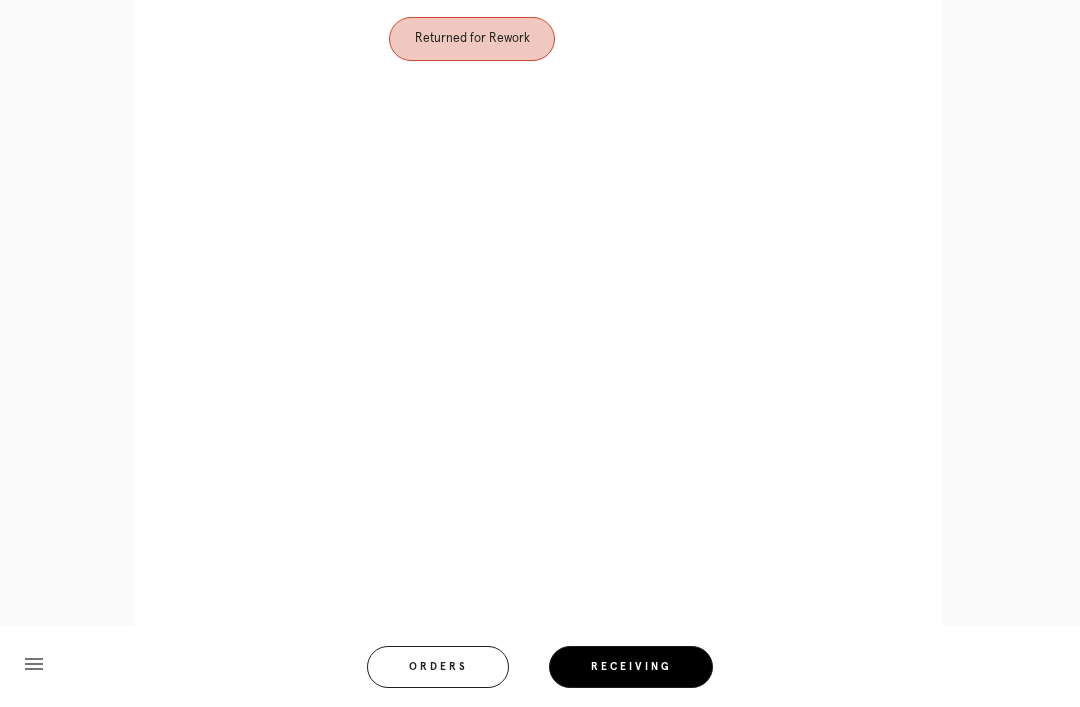 scroll, scrollTop: 904, scrollLeft: 0, axis: vertical 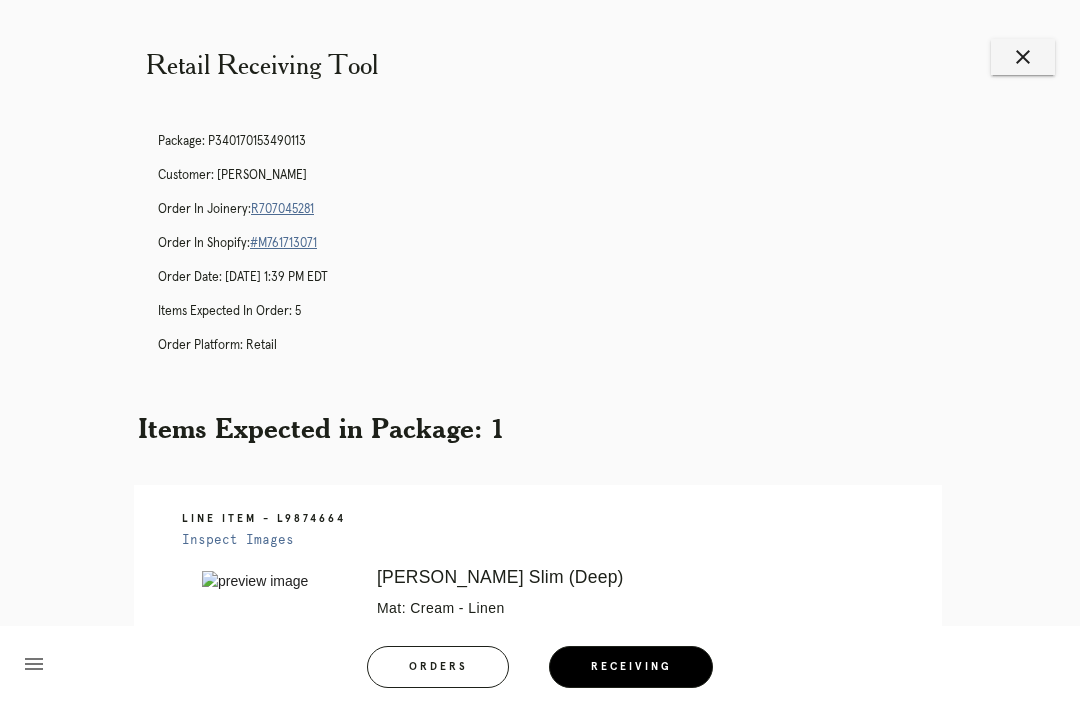 click on "Receiving" at bounding box center (631, 667) 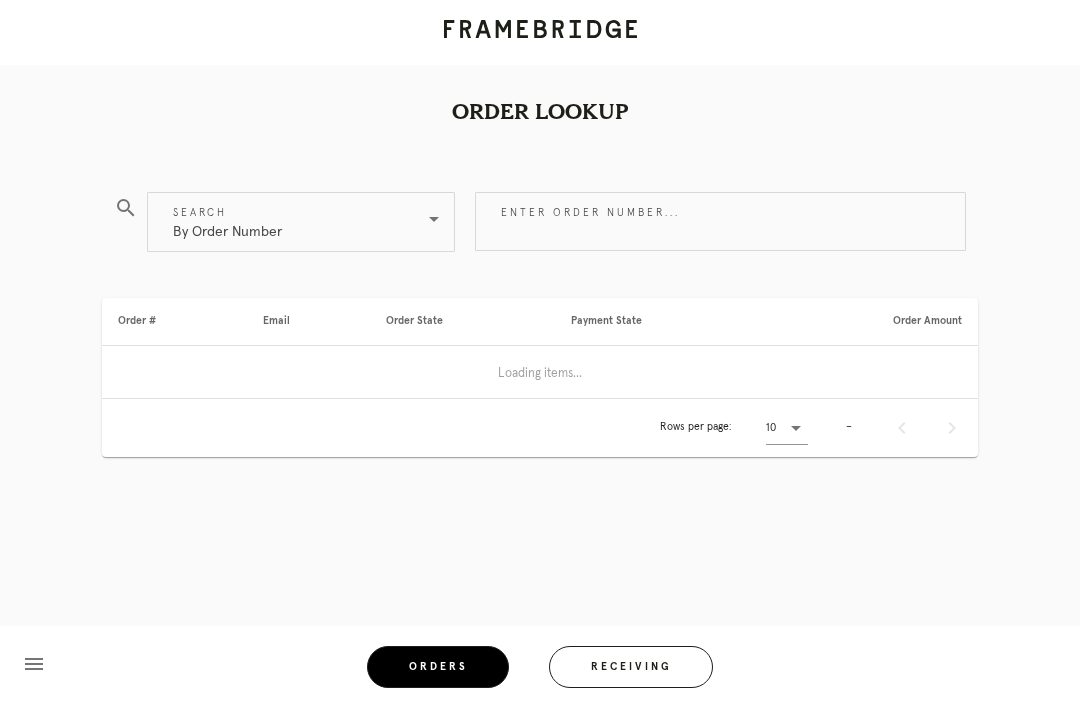 click on "Receiving" at bounding box center (631, 667) 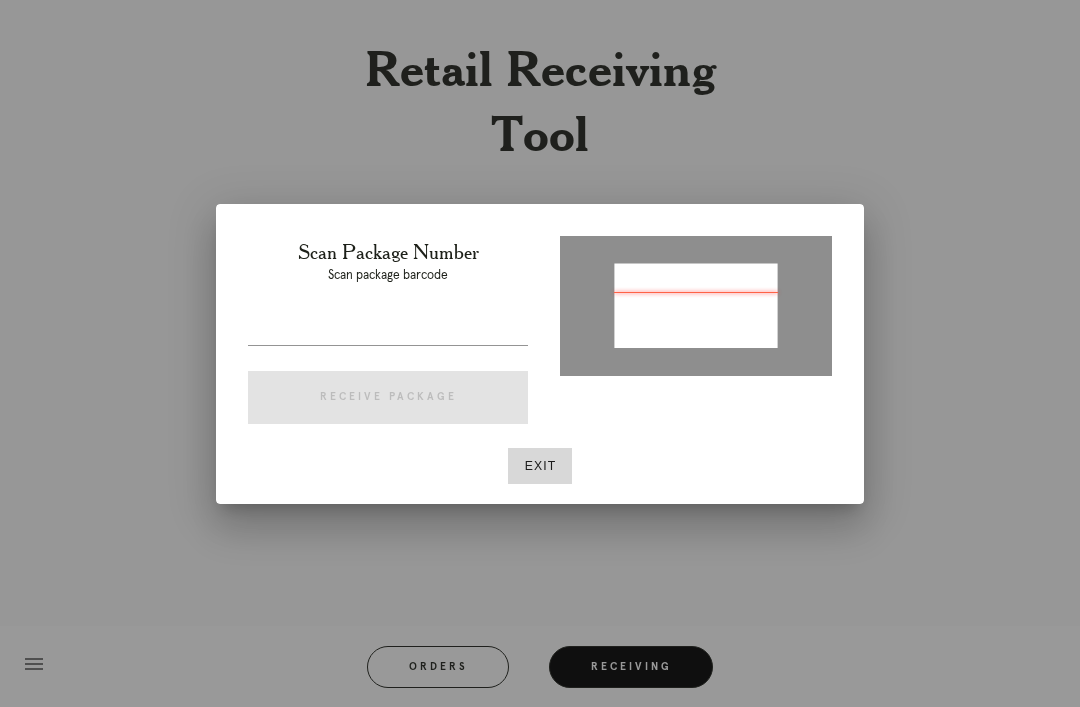 type on "P532657145382127" 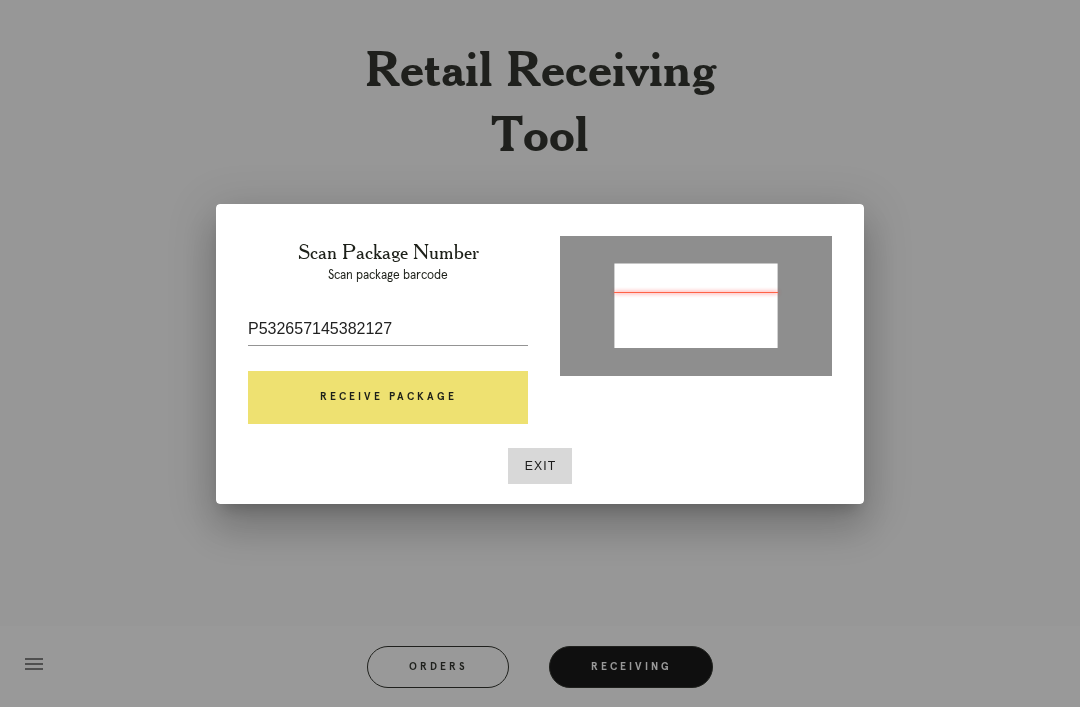 click on "Receive Package" at bounding box center (388, 398) 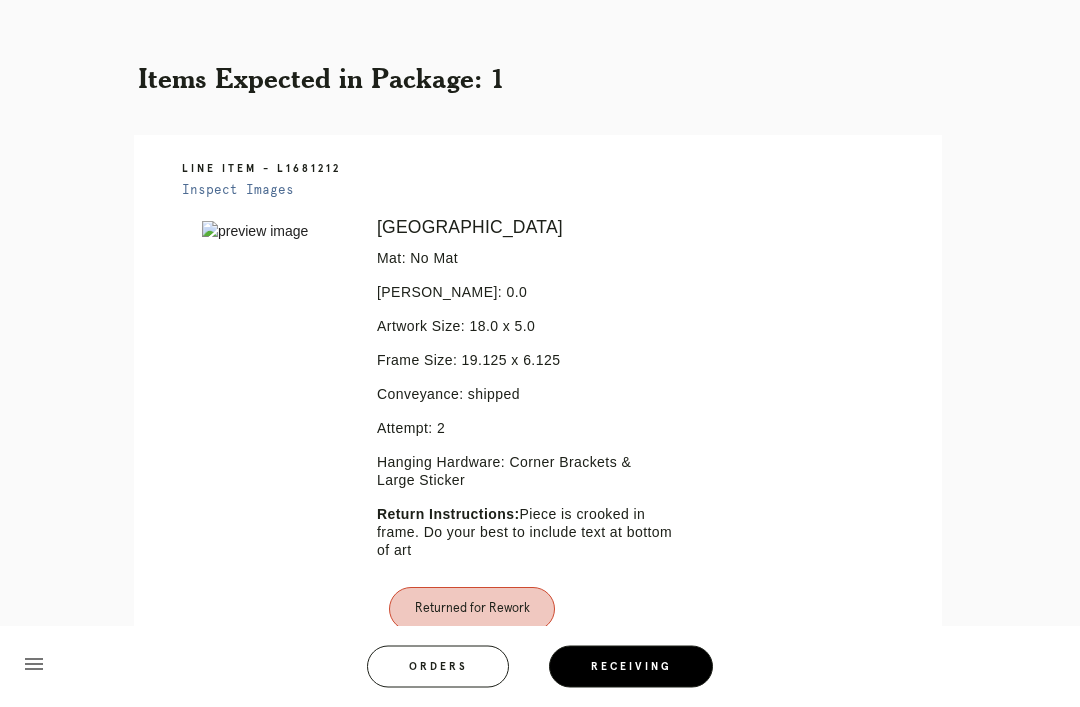 scroll, scrollTop: 350, scrollLeft: 0, axis: vertical 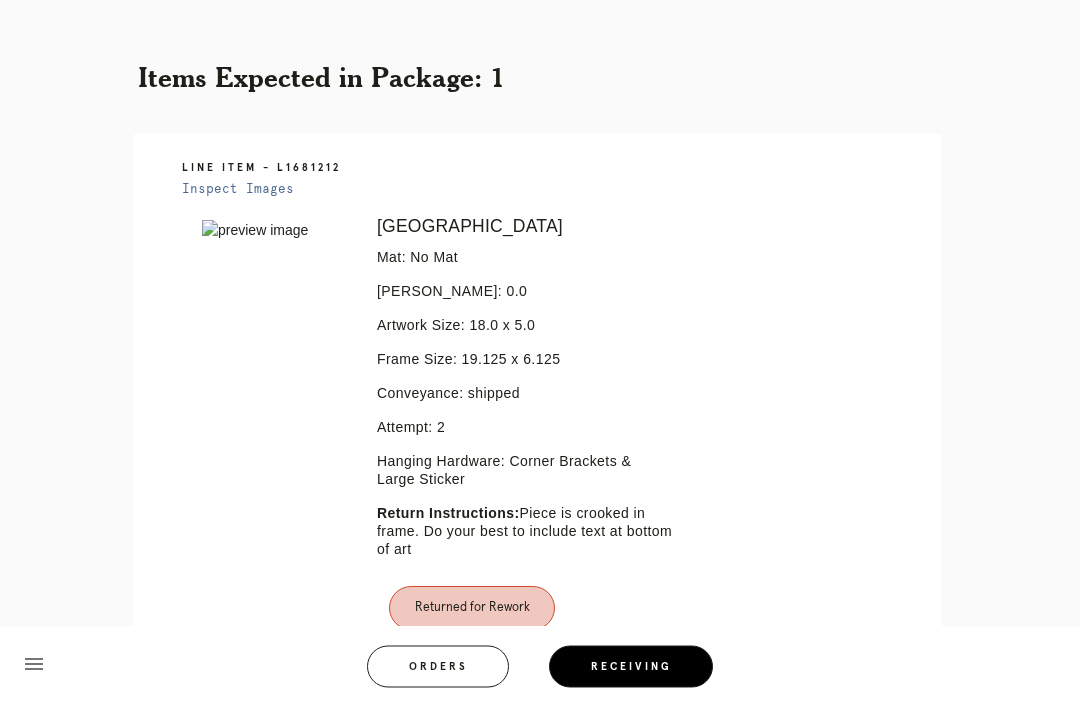 click on "Error retreiving frame spec #9706214" at bounding box center [275, 231] 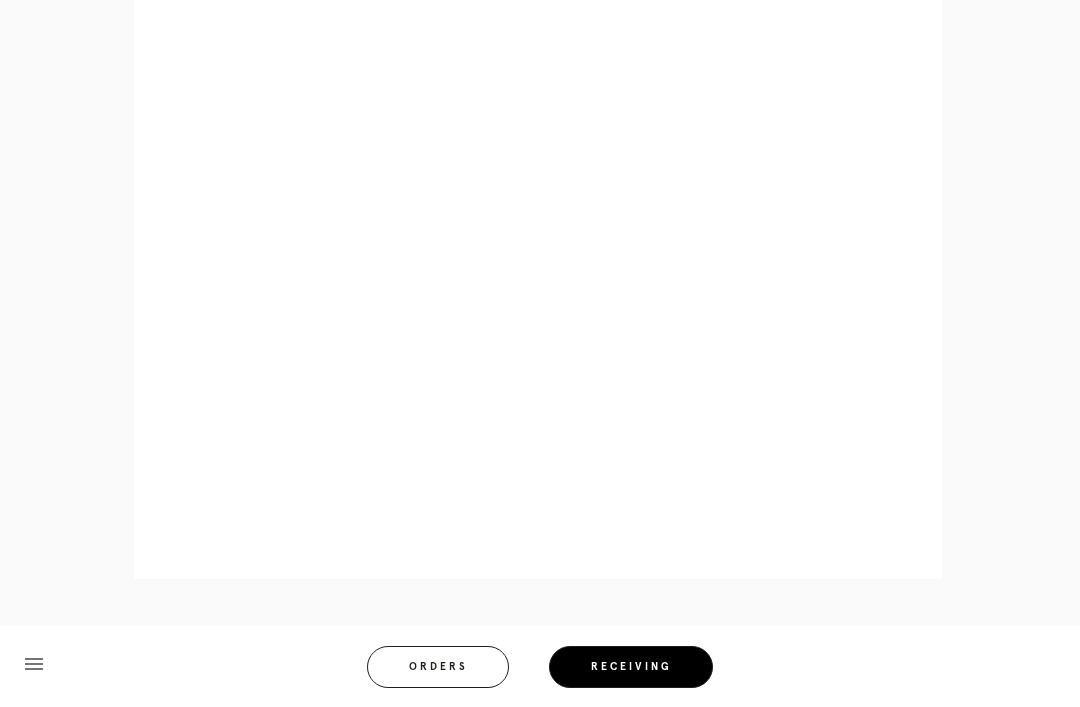 scroll, scrollTop: 1030, scrollLeft: 0, axis: vertical 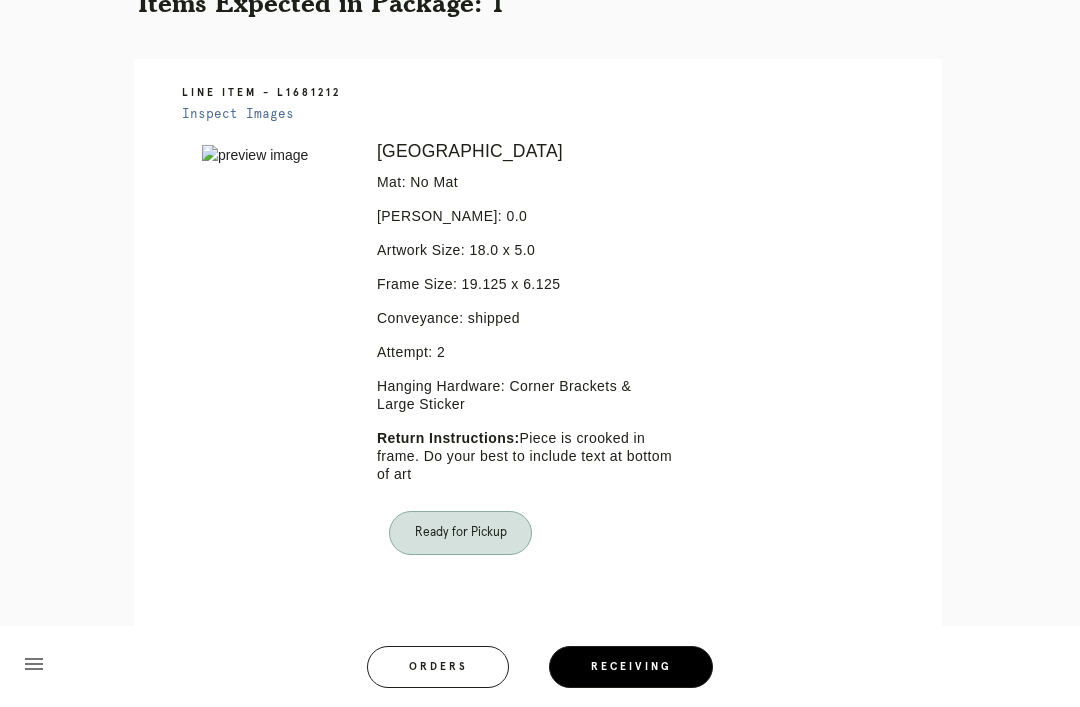 click on "Receiving" at bounding box center [631, 667] 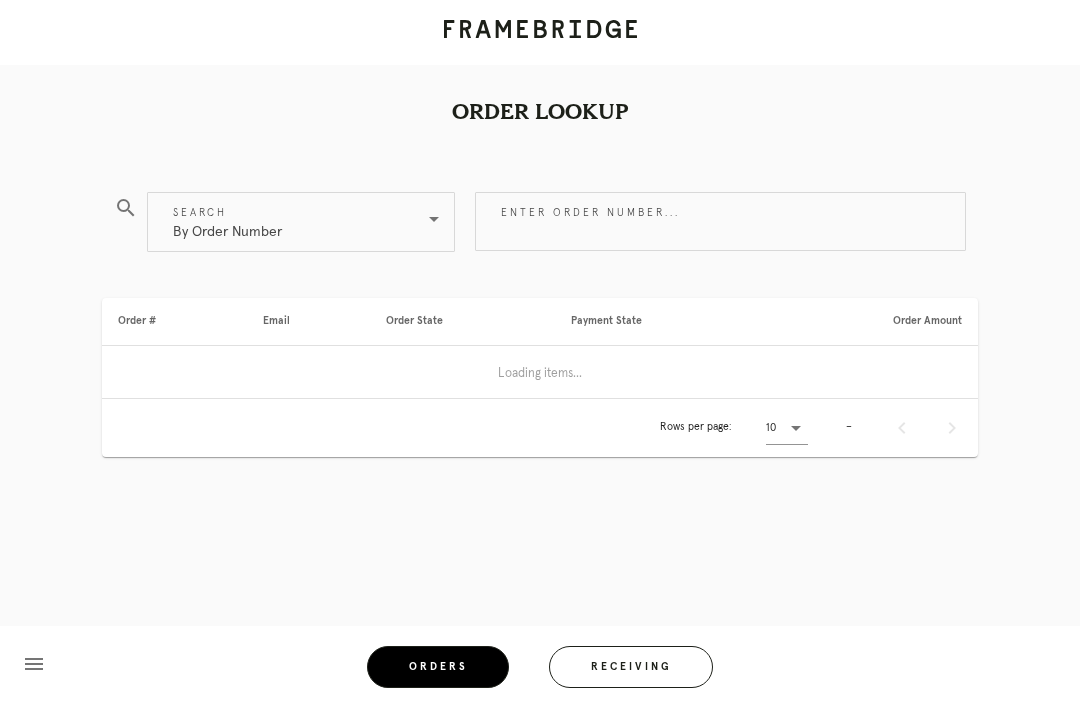 scroll, scrollTop: 0, scrollLeft: 0, axis: both 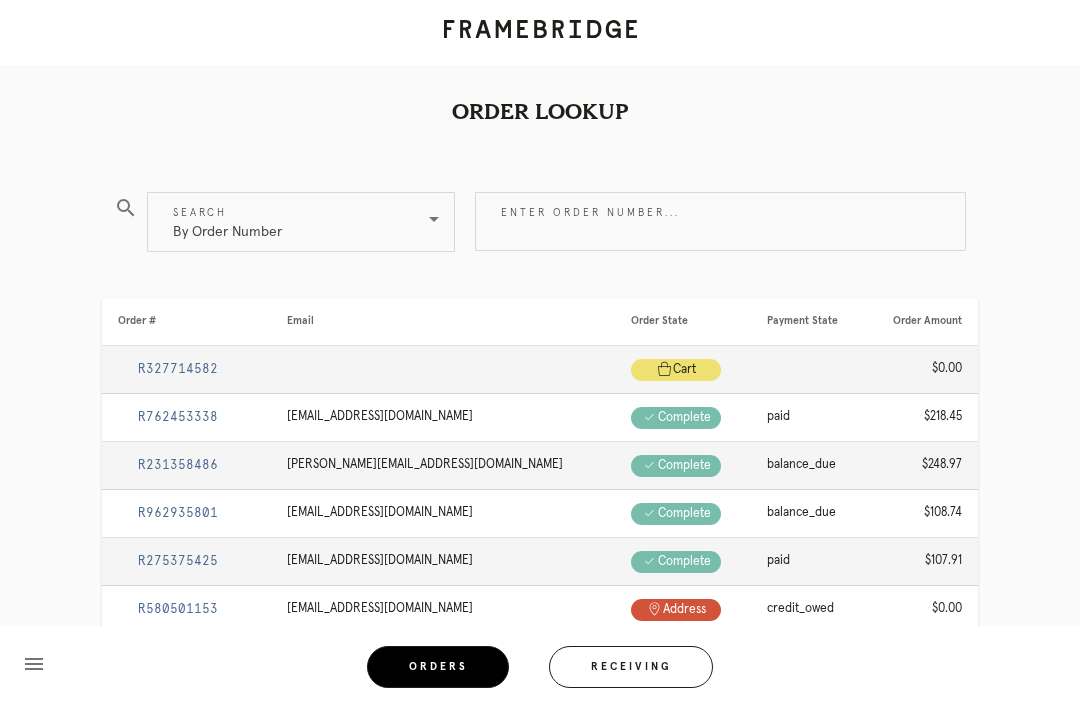click on "Receiving" at bounding box center [631, 667] 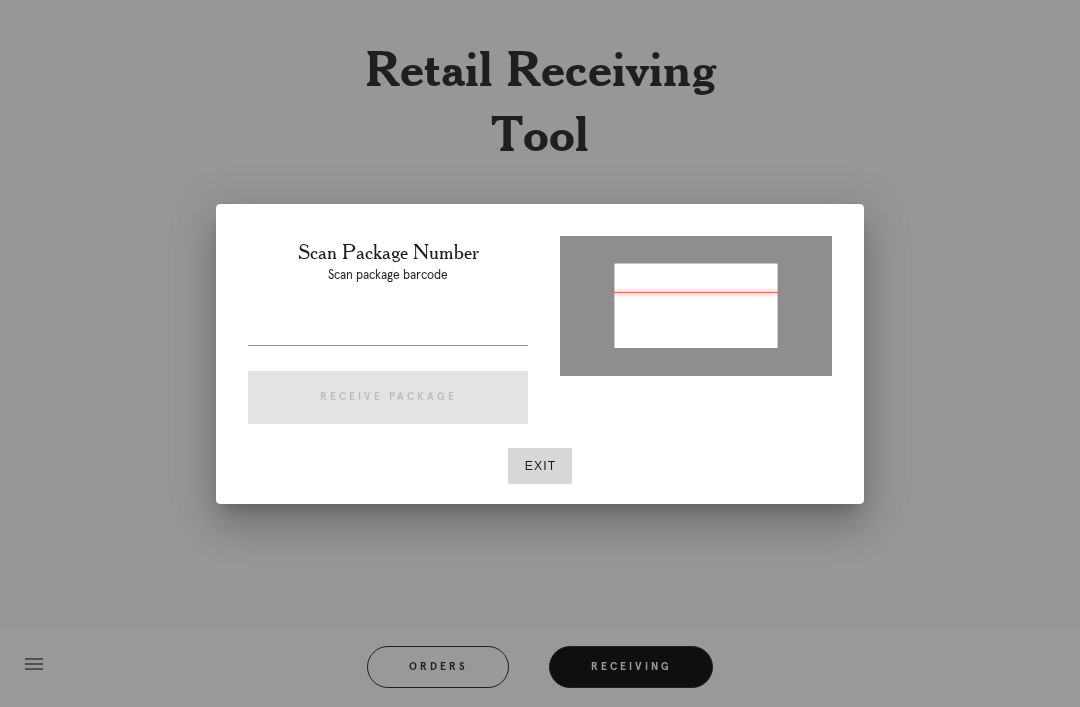 type on "P225553040864144" 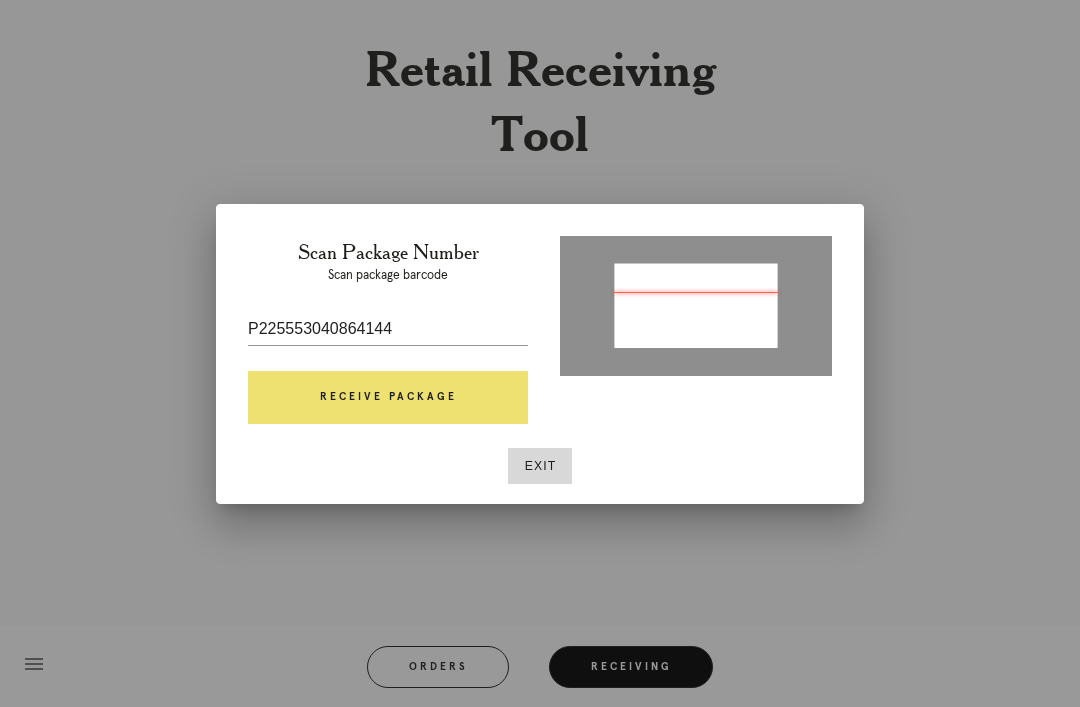 click on "Receive Package" at bounding box center (388, 398) 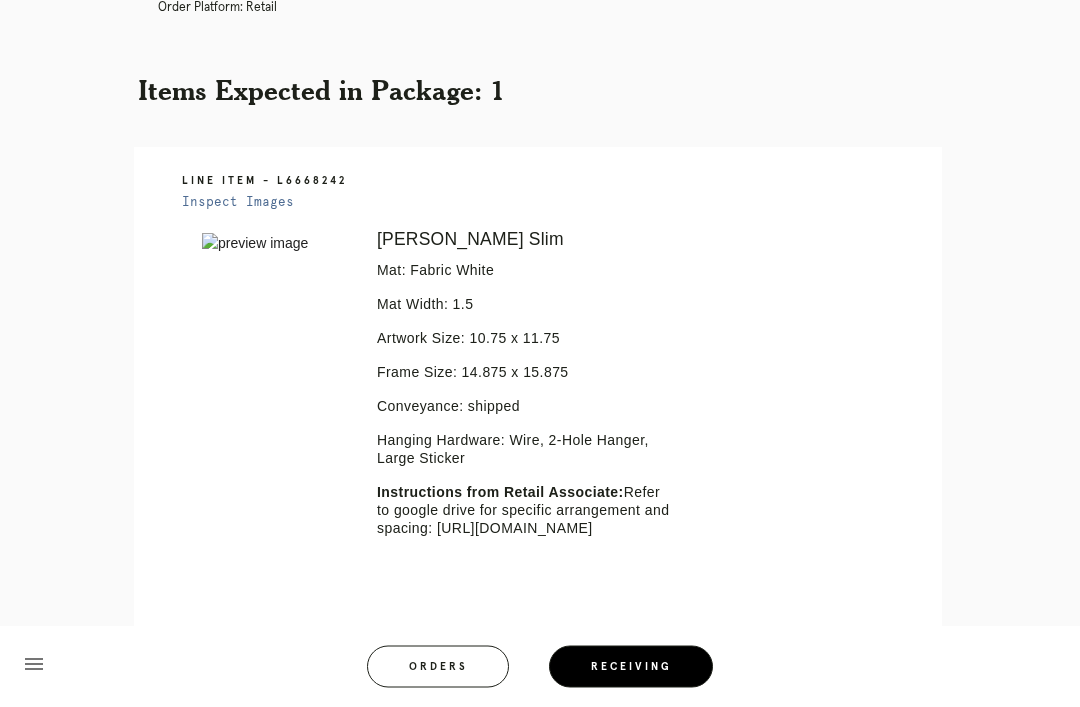 scroll, scrollTop: 381, scrollLeft: 0, axis: vertical 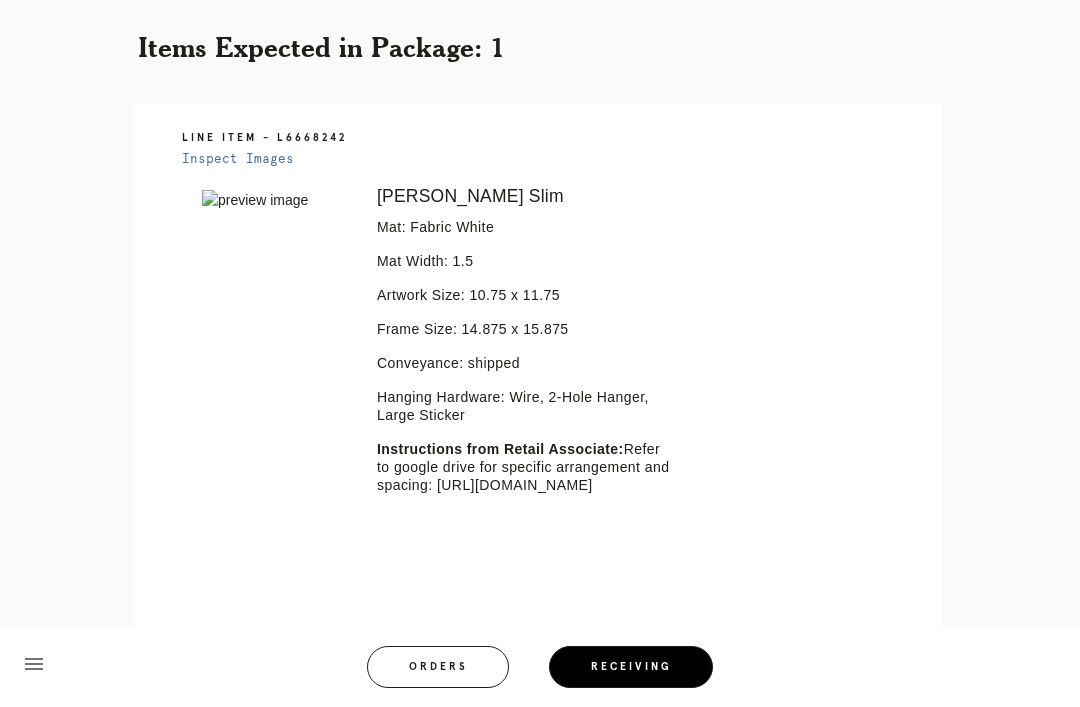 click at bounding box center (525, 522) 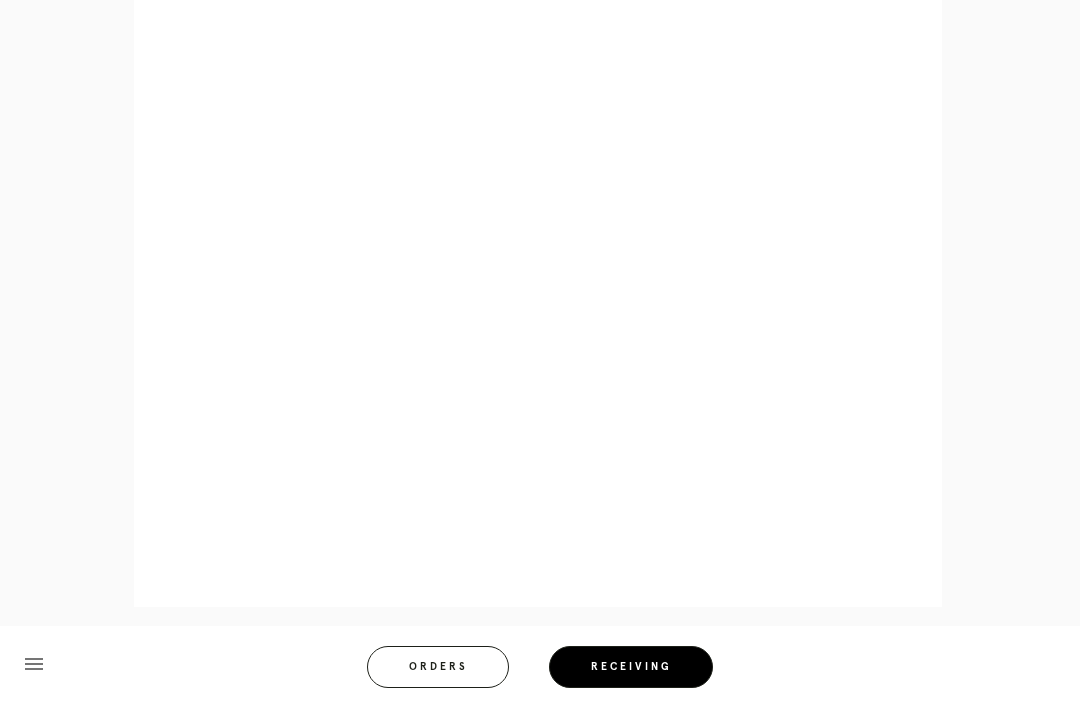 scroll, scrollTop: 876, scrollLeft: 0, axis: vertical 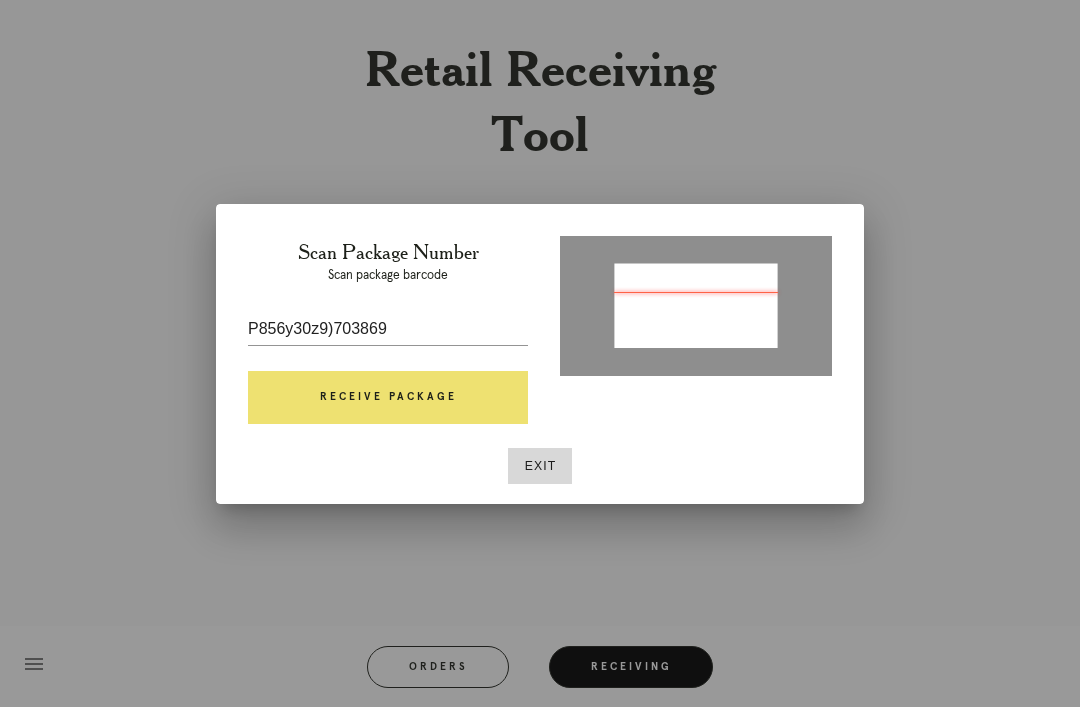 type on "P856430198703869" 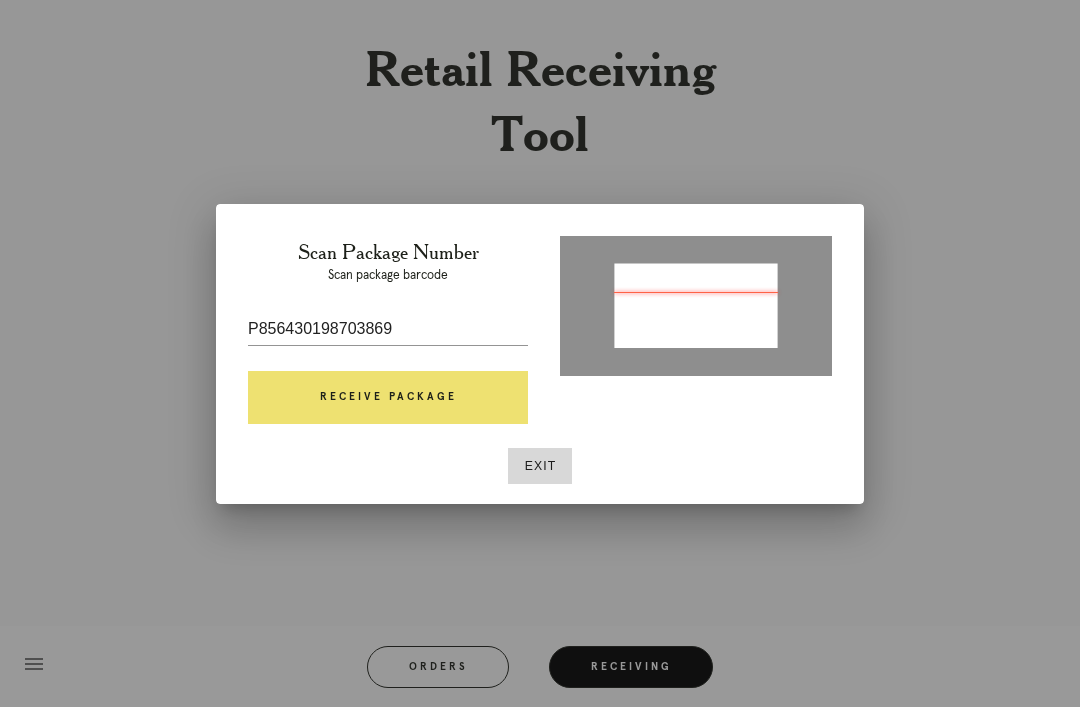 click on "Receive Package" at bounding box center (388, 398) 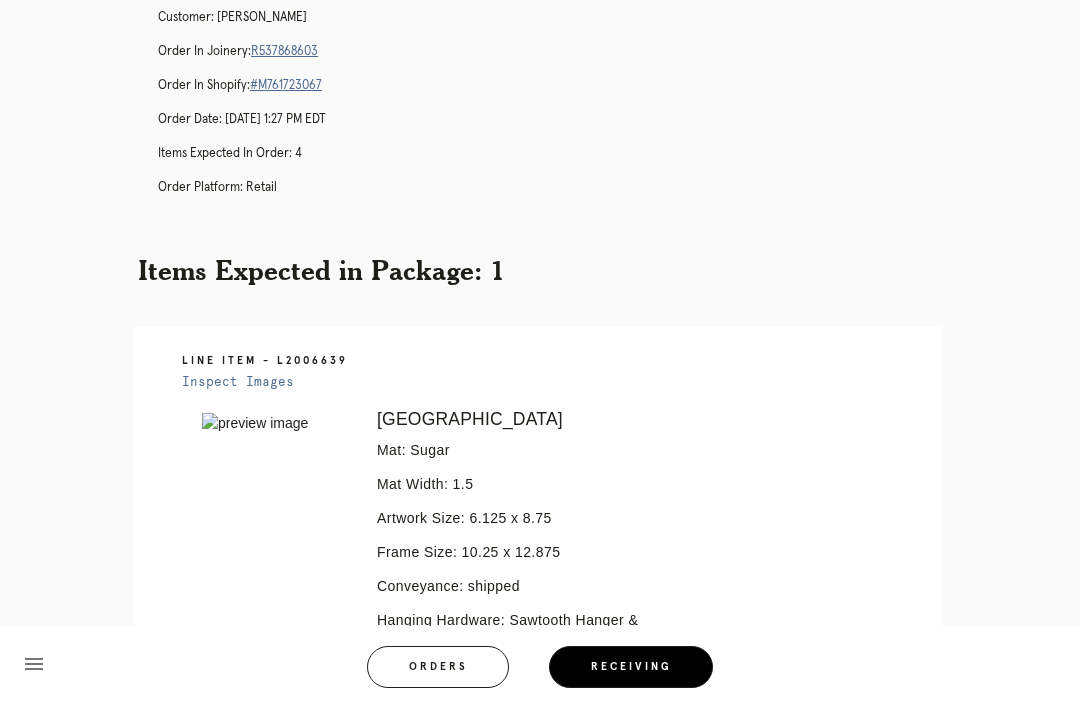 scroll, scrollTop: 0, scrollLeft: 0, axis: both 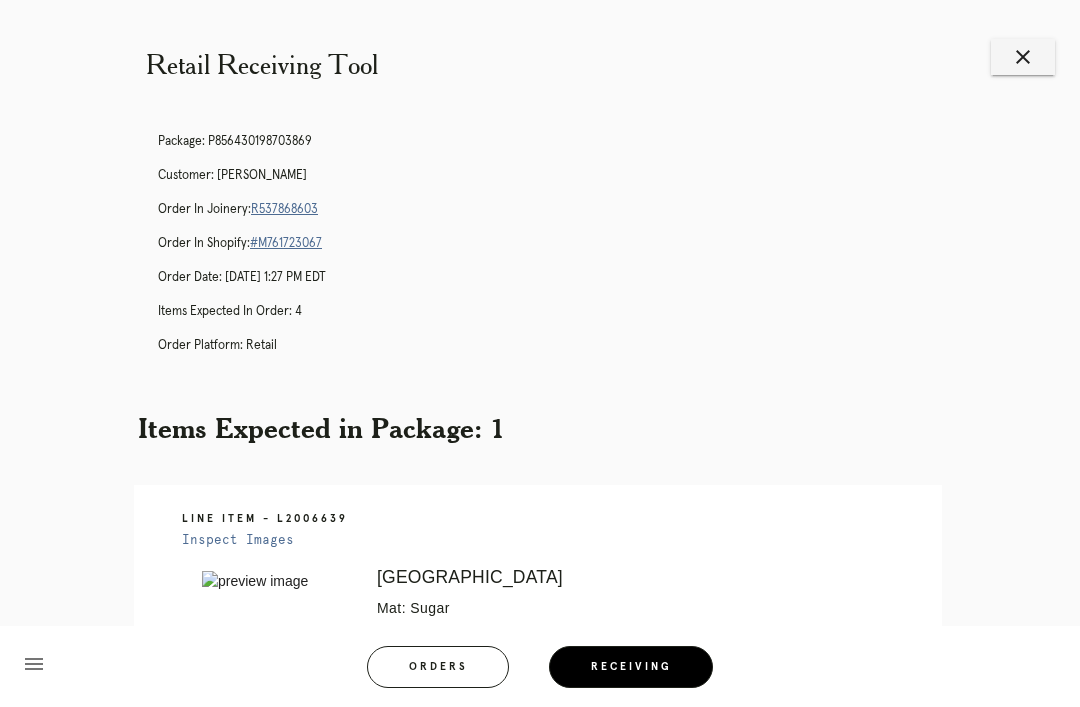 click on "R537868603" at bounding box center (284, 209) 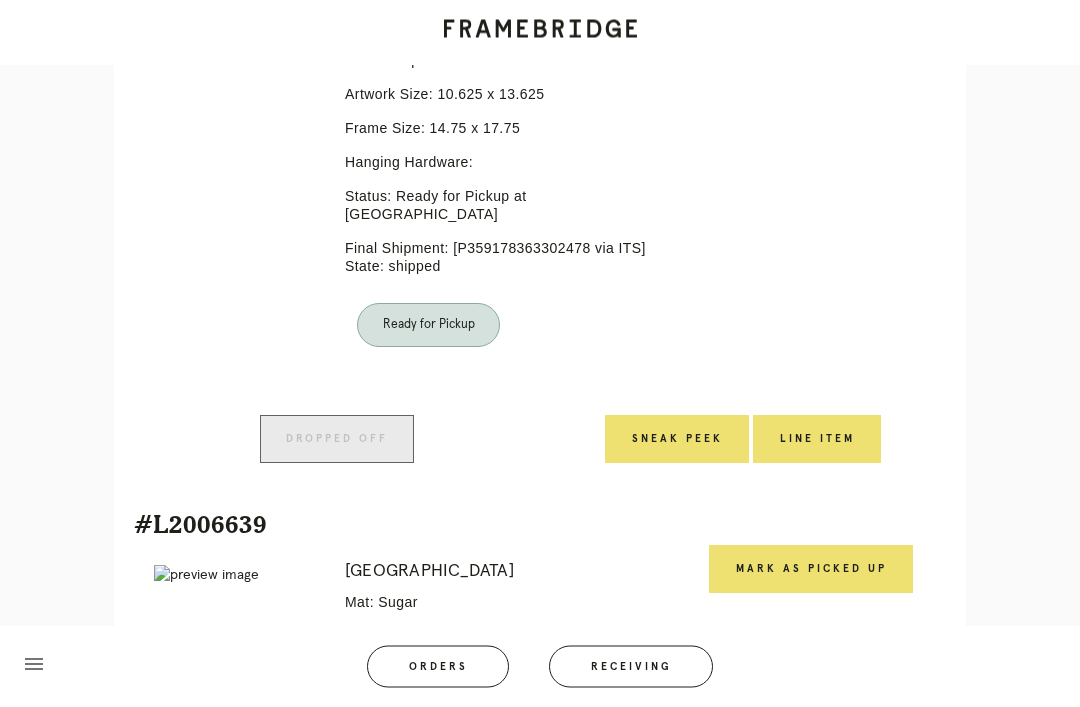 scroll, scrollTop: 1934, scrollLeft: 0, axis: vertical 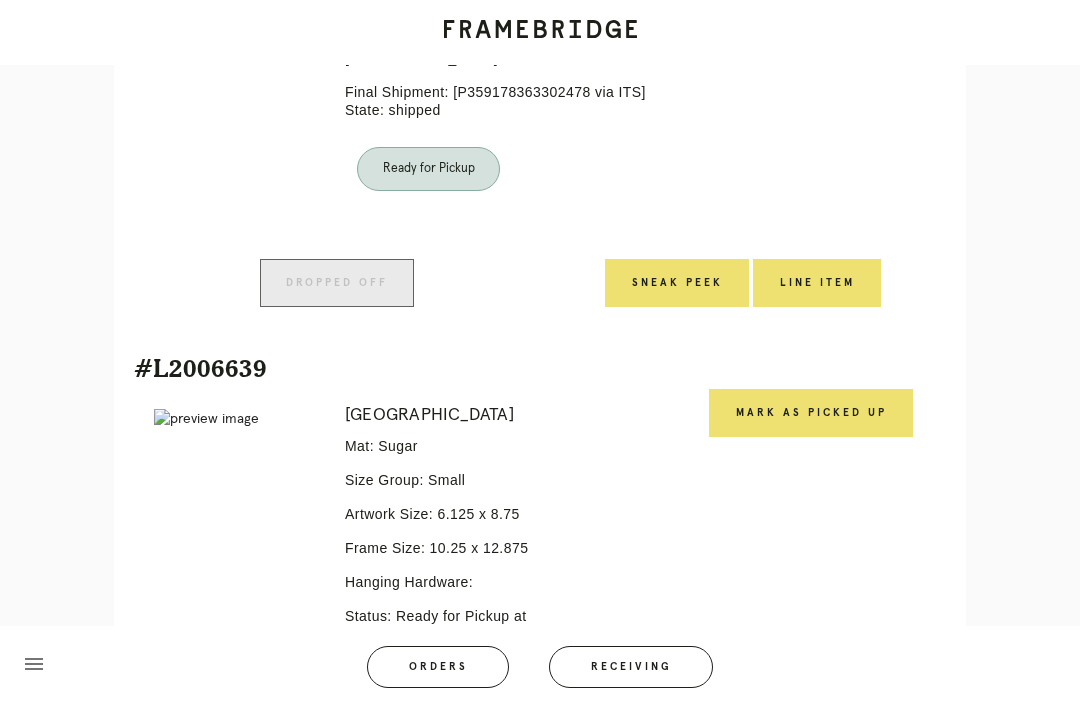 click on "Mark as Picked Up" at bounding box center [811, 413] 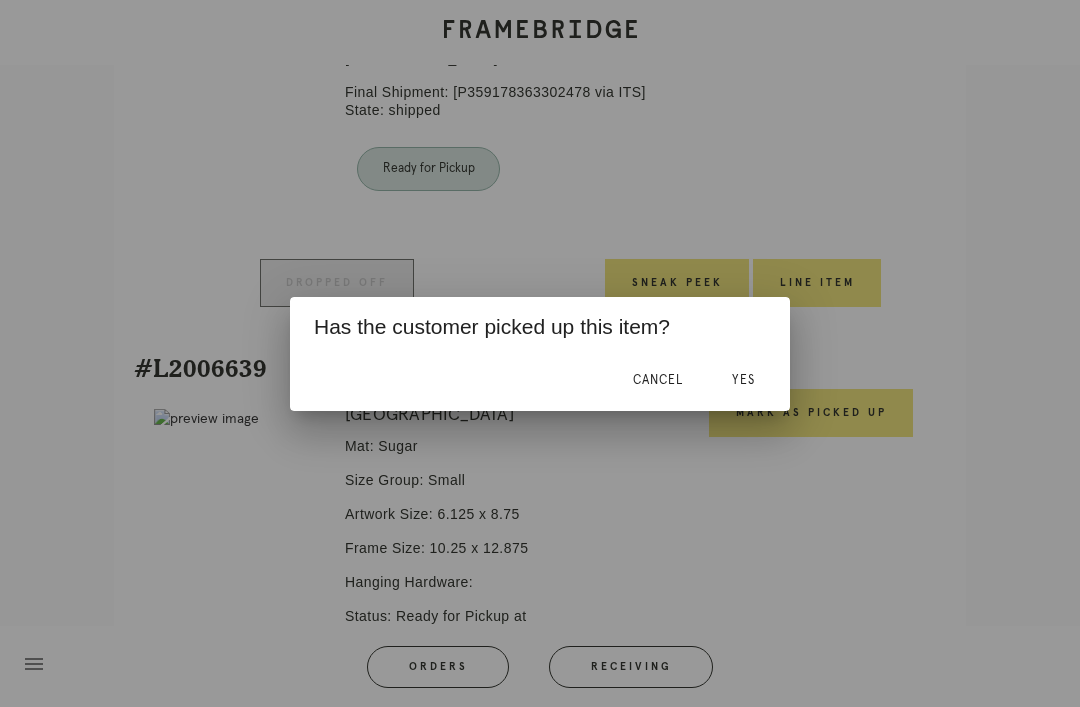click on "Yes" at bounding box center (743, 380) 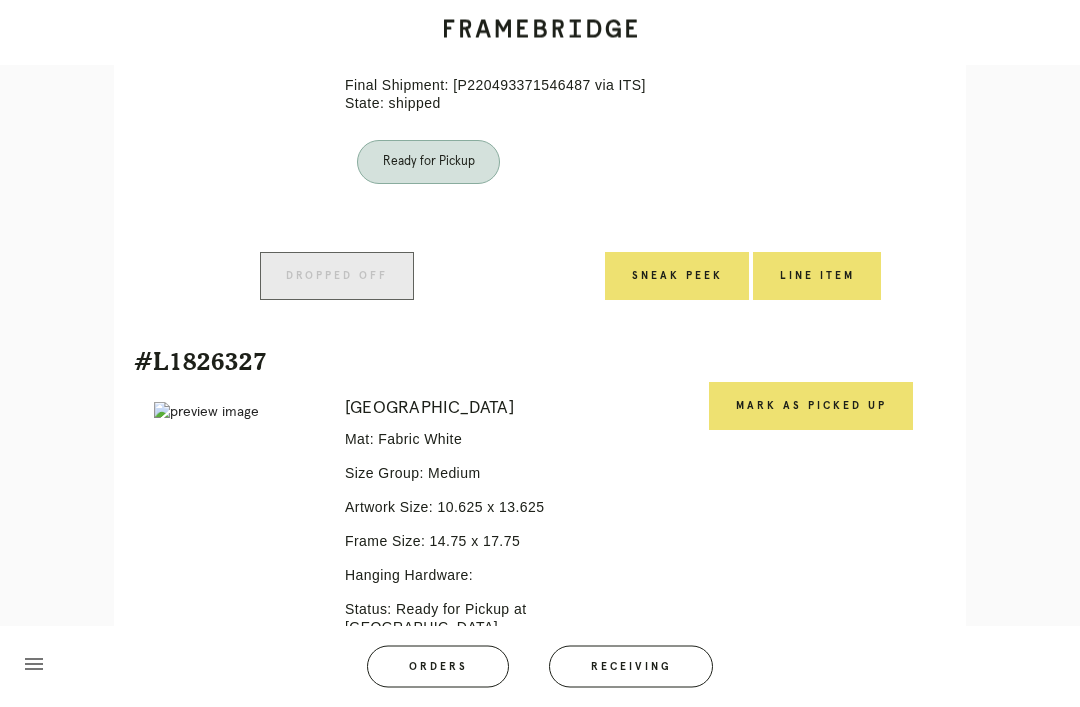 scroll, scrollTop: 1365, scrollLeft: 0, axis: vertical 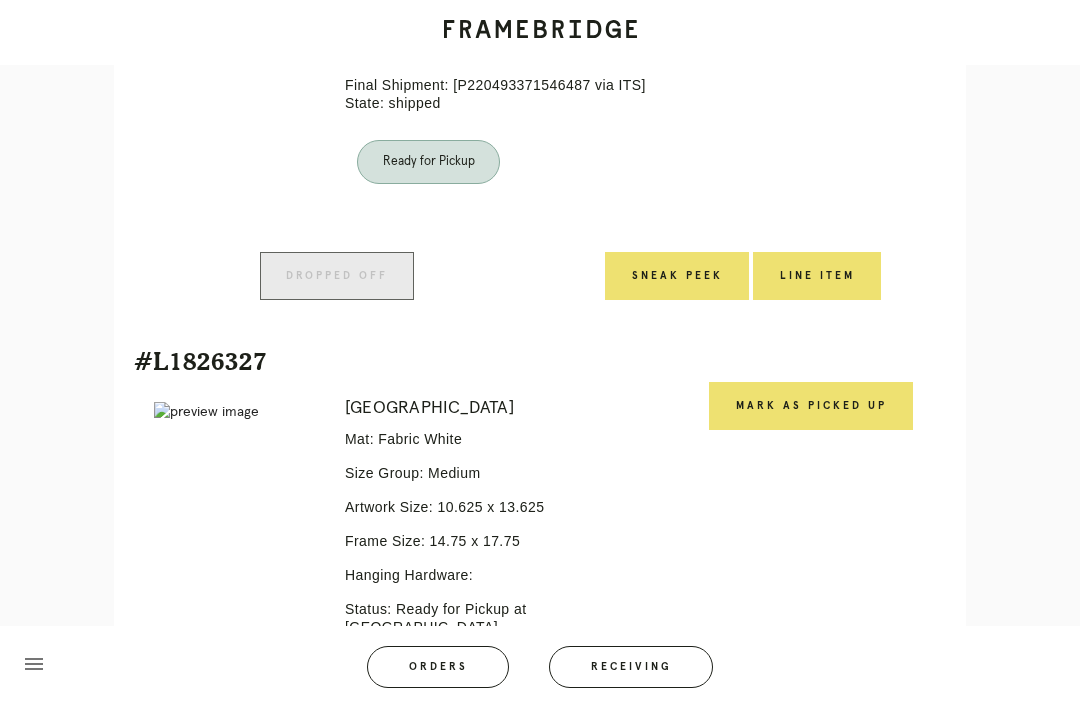 click on "Mark as Picked Up" at bounding box center (811, 406) 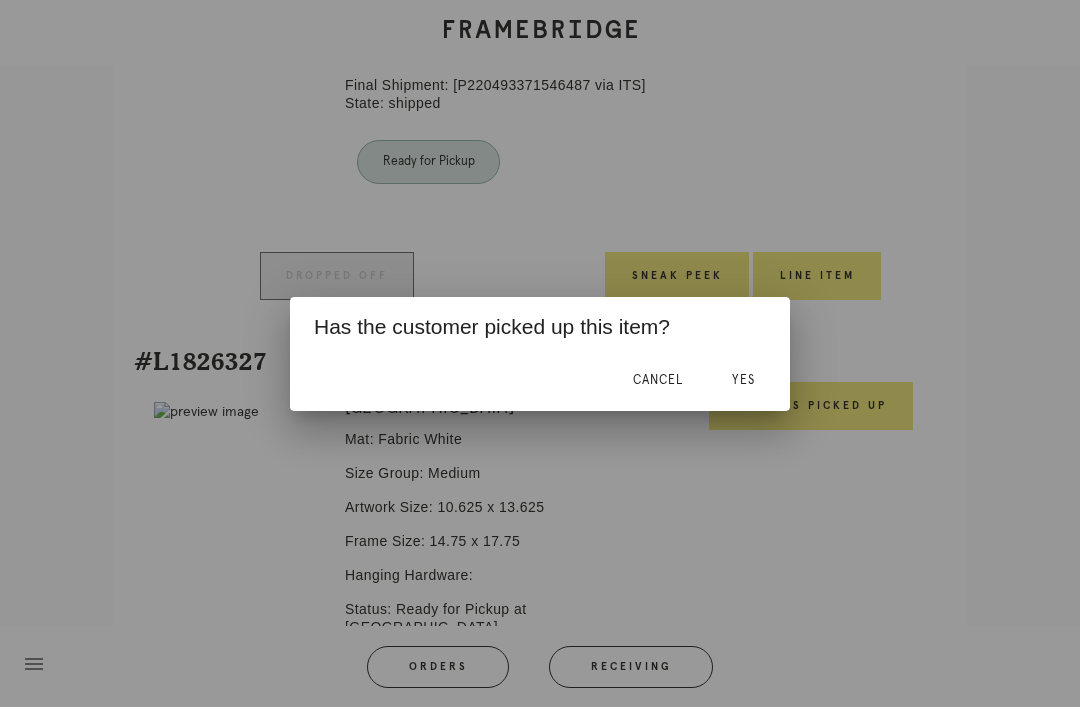click on "Yes" at bounding box center [743, 381] 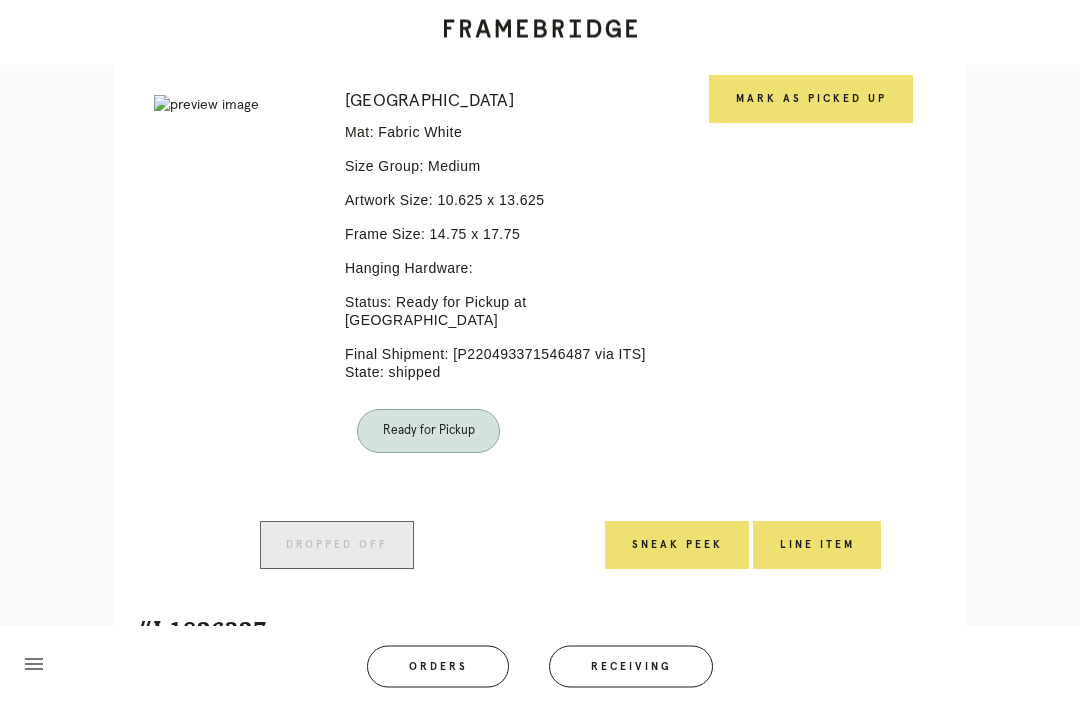 scroll, scrollTop: 963, scrollLeft: 0, axis: vertical 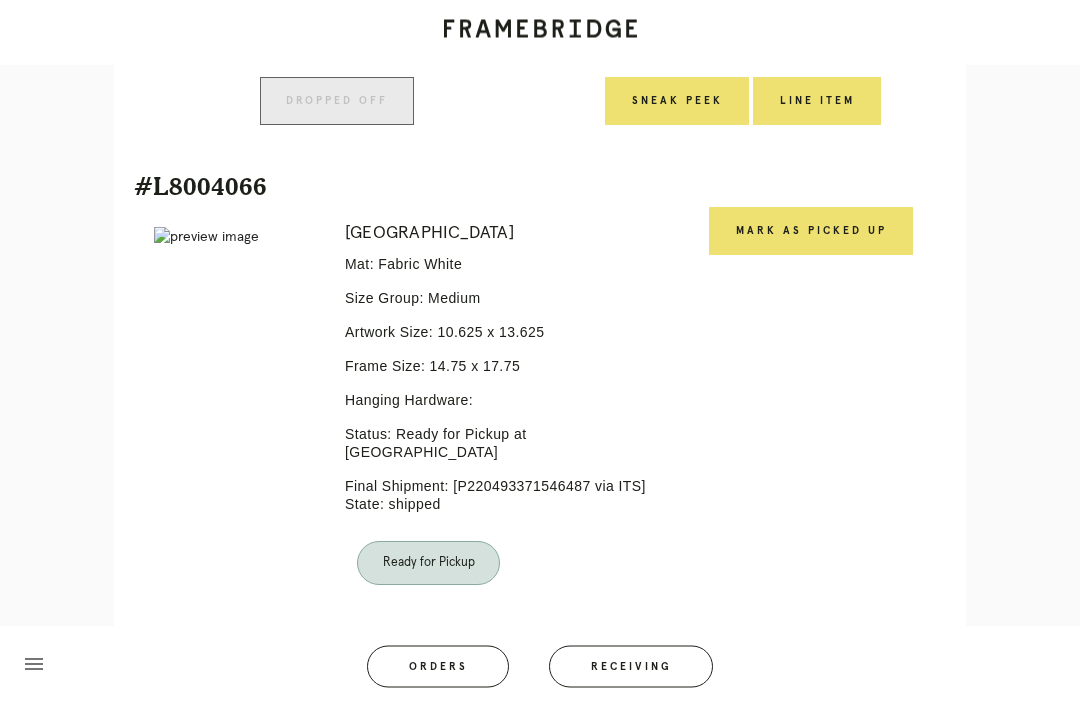 click on "Mark as Picked Up" at bounding box center (811, 232) 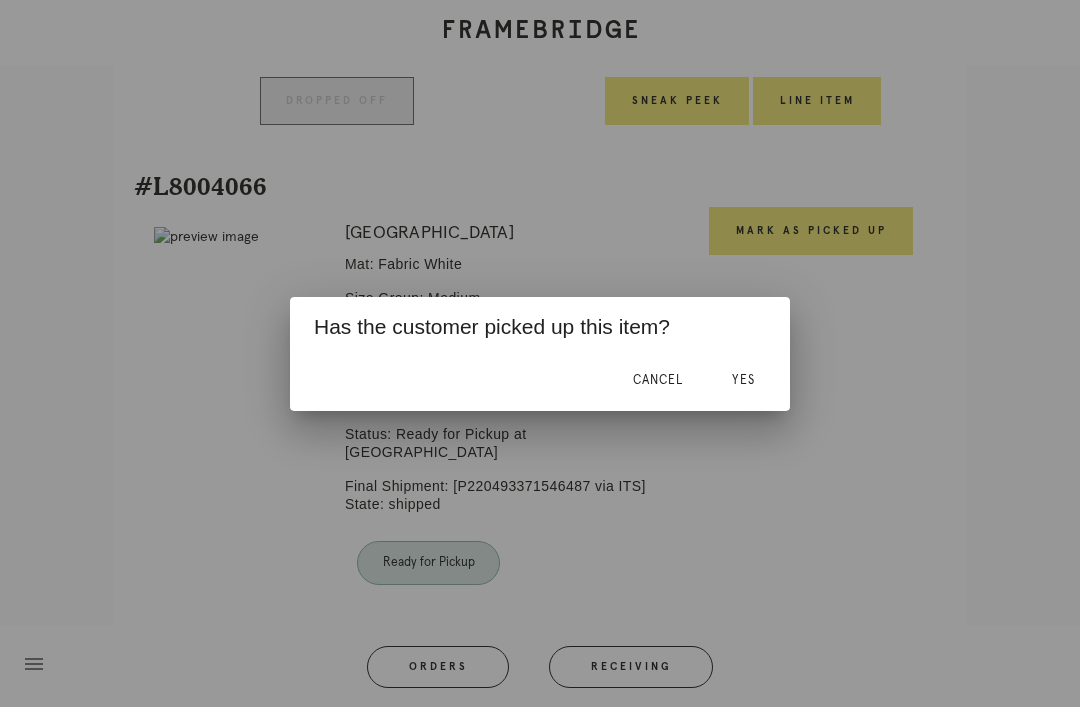 click on "Yes" at bounding box center (743, 381) 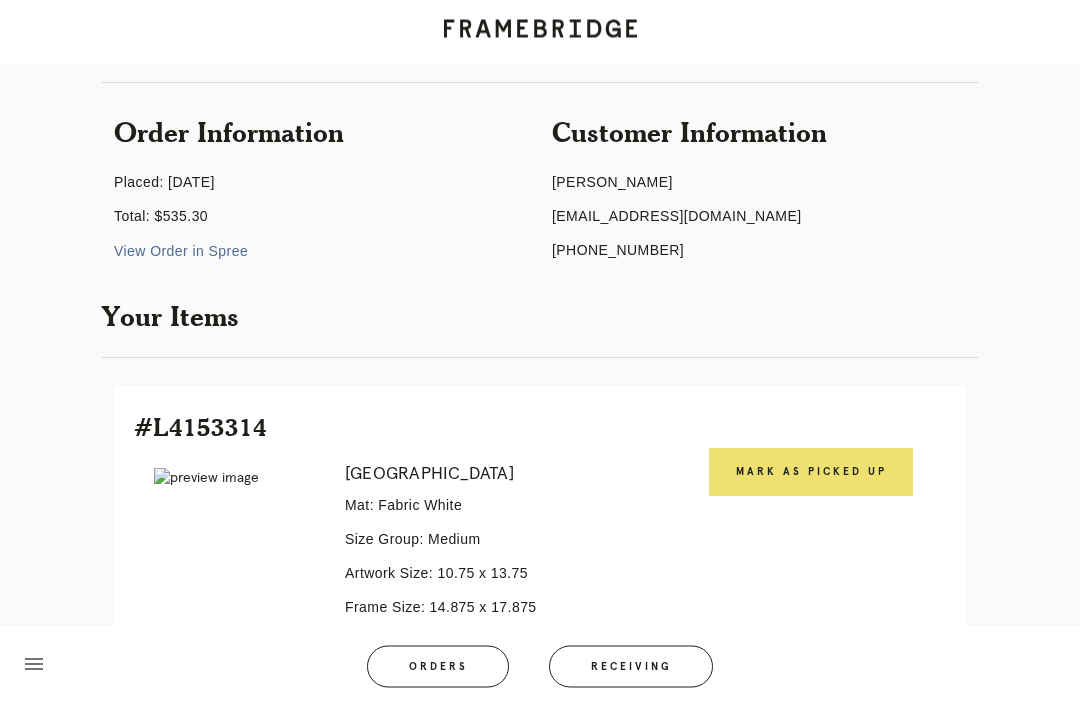 click on "Mark as Picked Up" at bounding box center [811, 473] 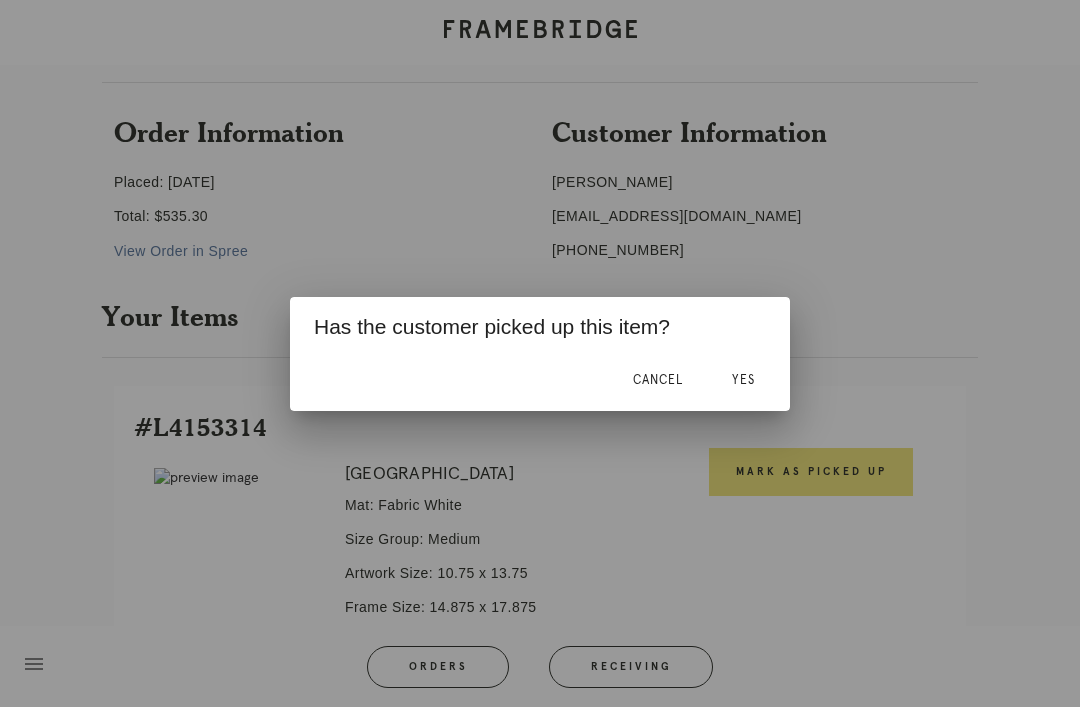click on "Yes" at bounding box center (743, 380) 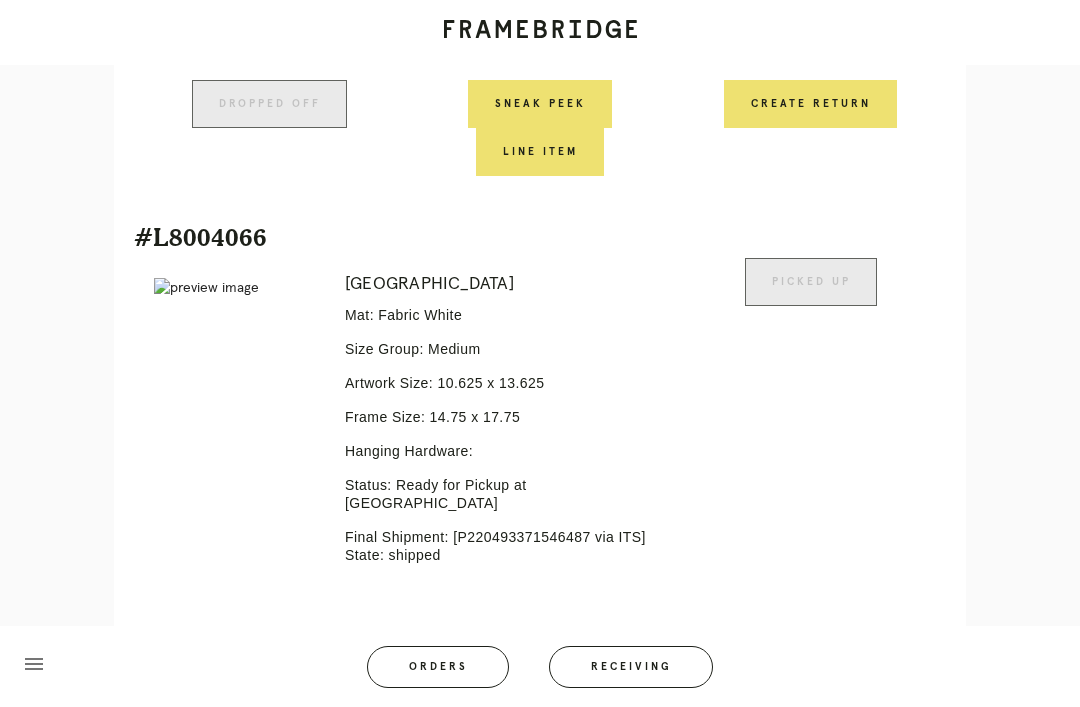 scroll, scrollTop: 818, scrollLeft: 0, axis: vertical 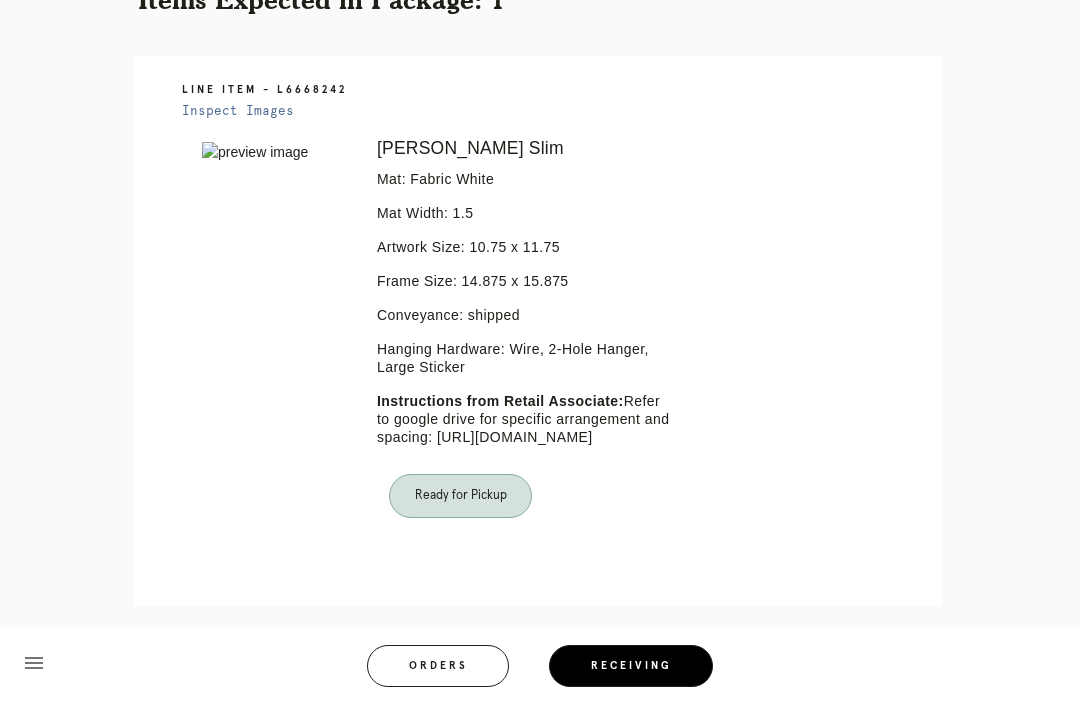click on "Receiving" at bounding box center (631, 667) 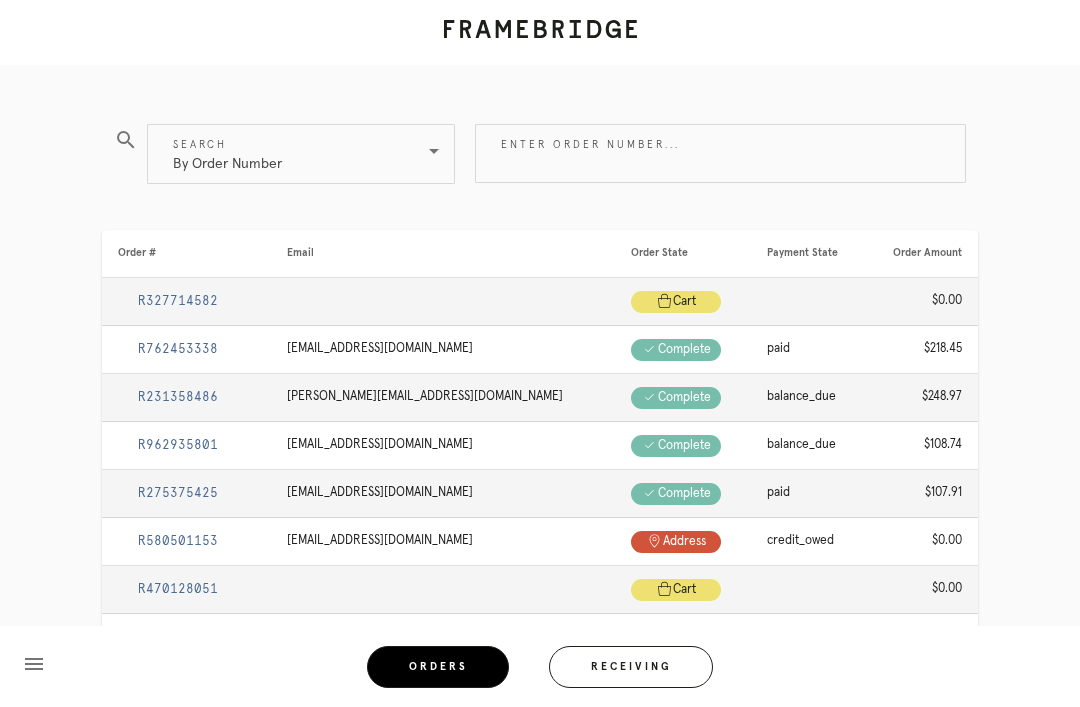 scroll, scrollTop: 0, scrollLeft: 0, axis: both 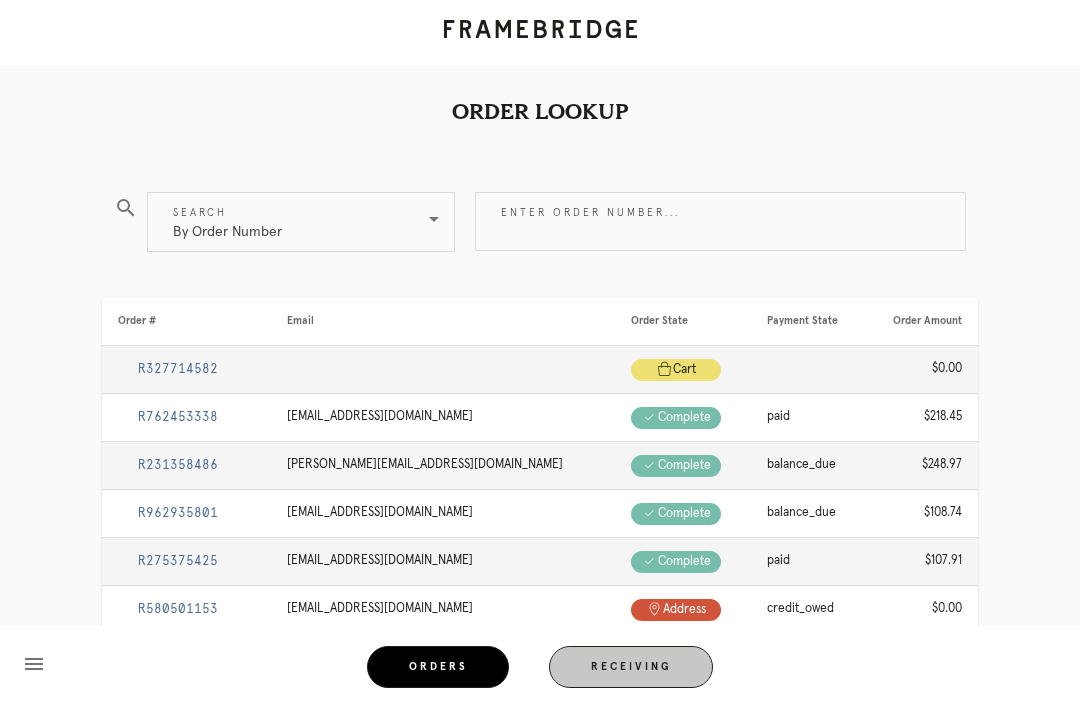 click on "Receiving" at bounding box center [631, 667] 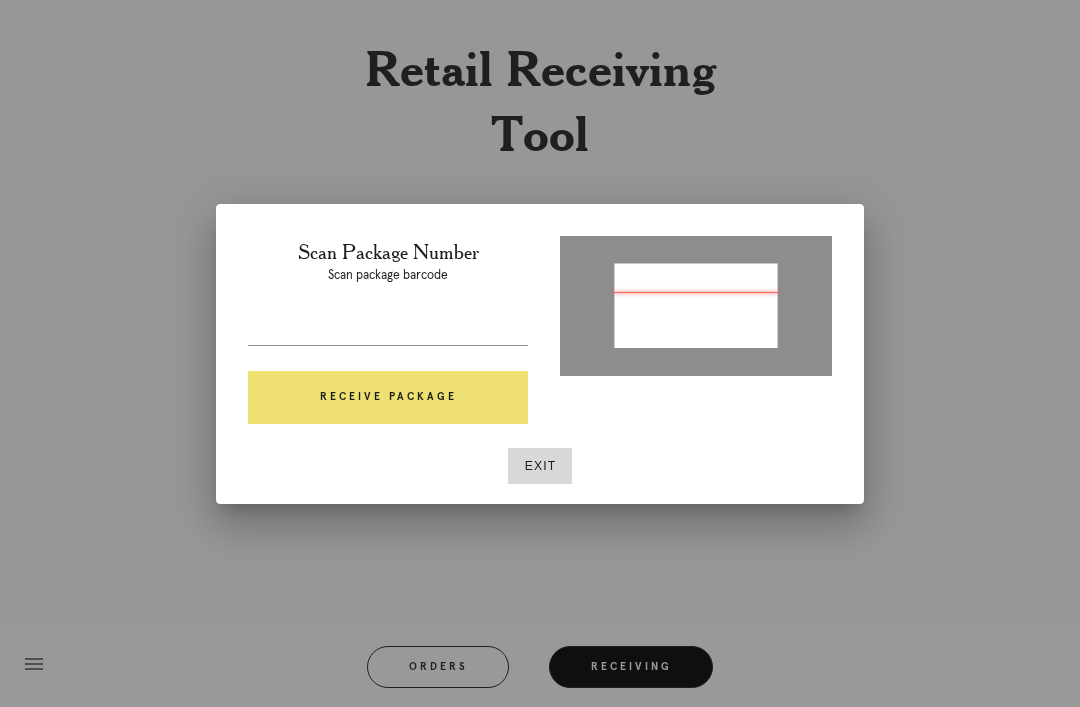 type on "P363341142150094" 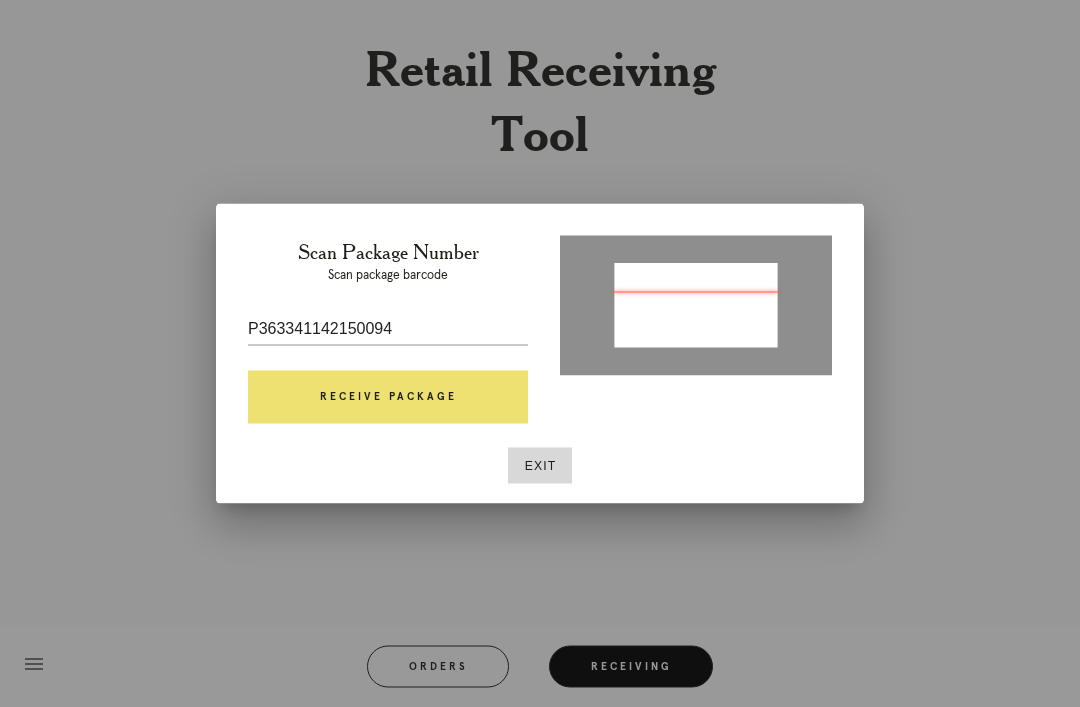 click on "Receive Package" at bounding box center (388, 398) 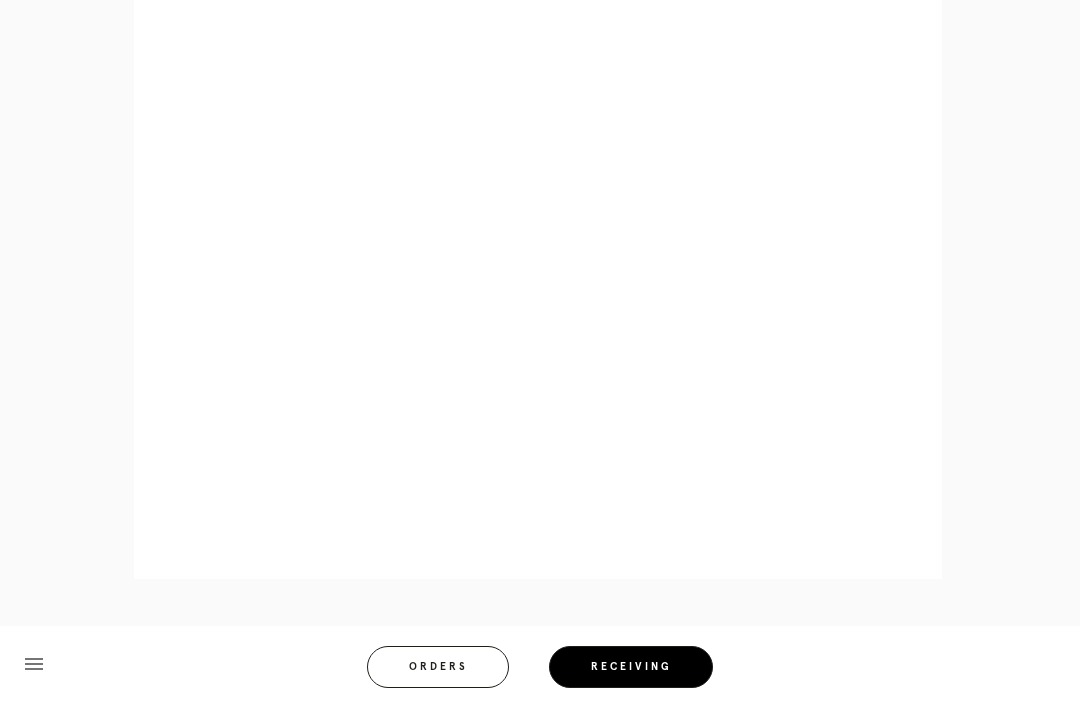 scroll, scrollTop: 892, scrollLeft: 0, axis: vertical 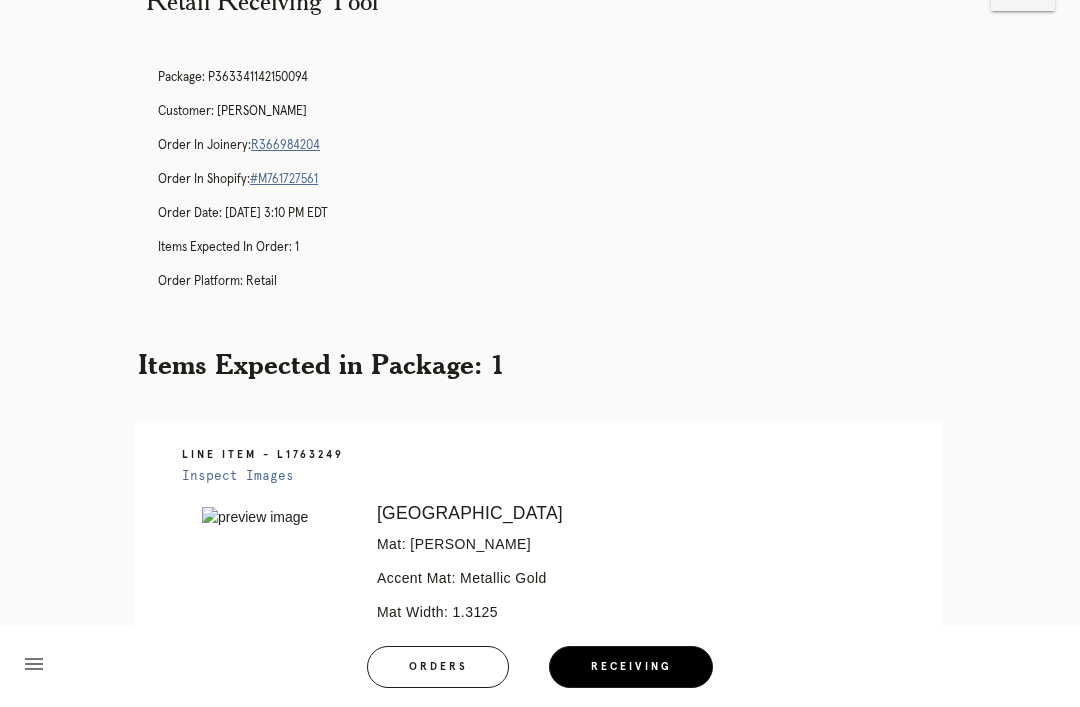 click on "Orders" at bounding box center [438, 667] 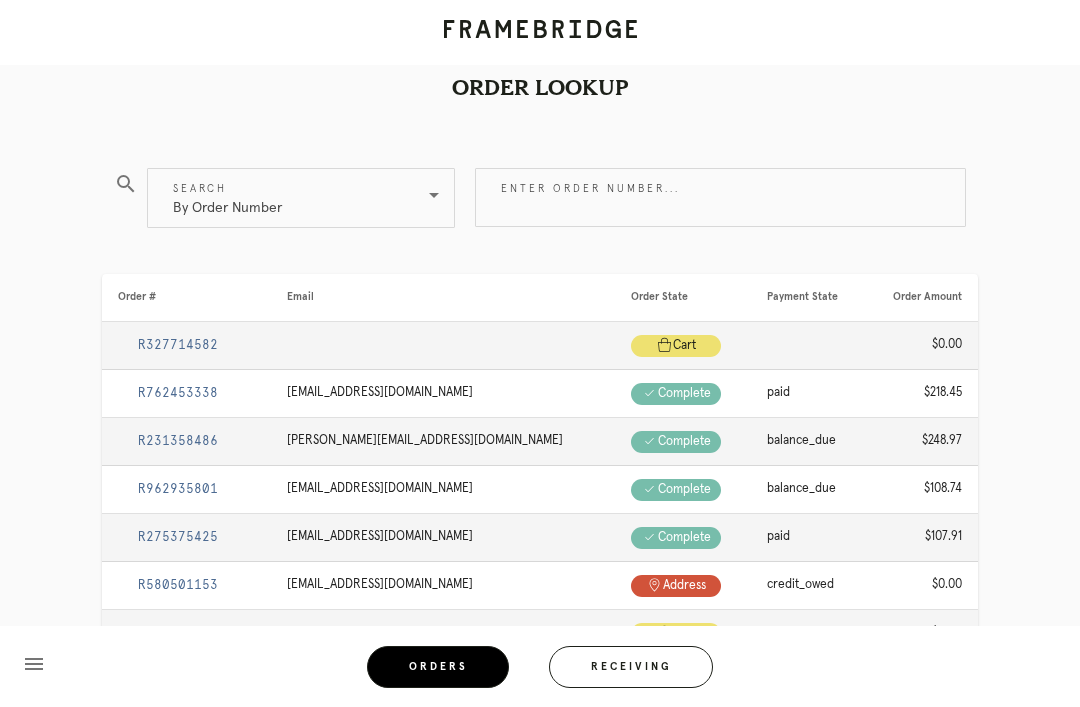 scroll, scrollTop: 0, scrollLeft: 0, axis: both 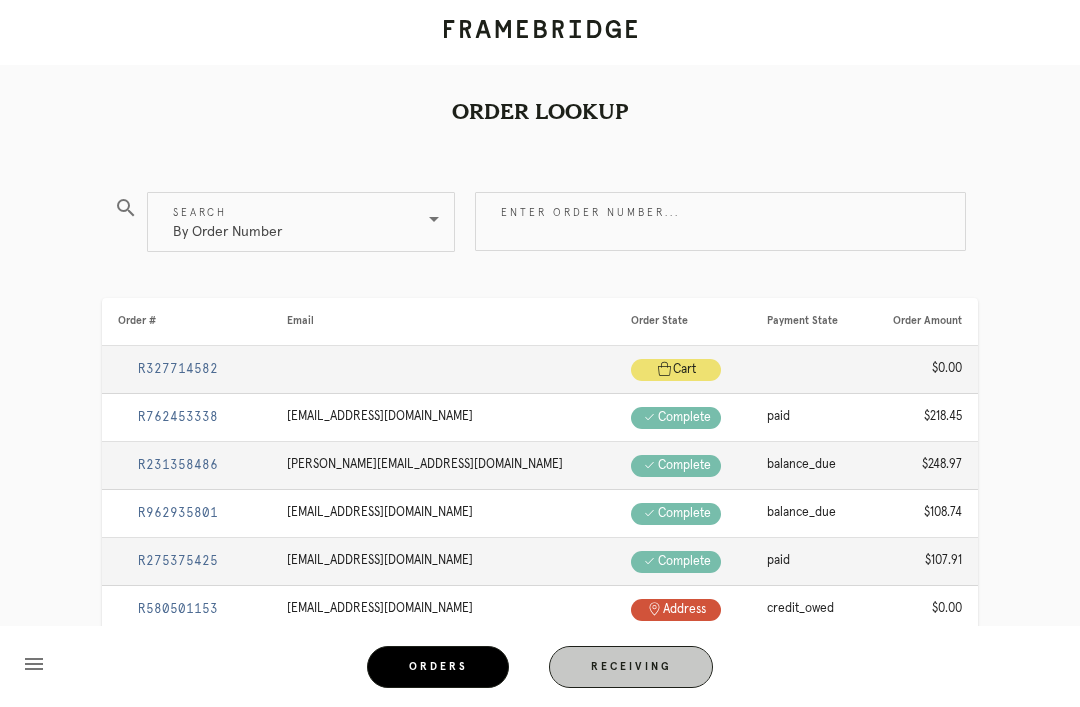 click on "Receiving" at bounding box center (631, 667) 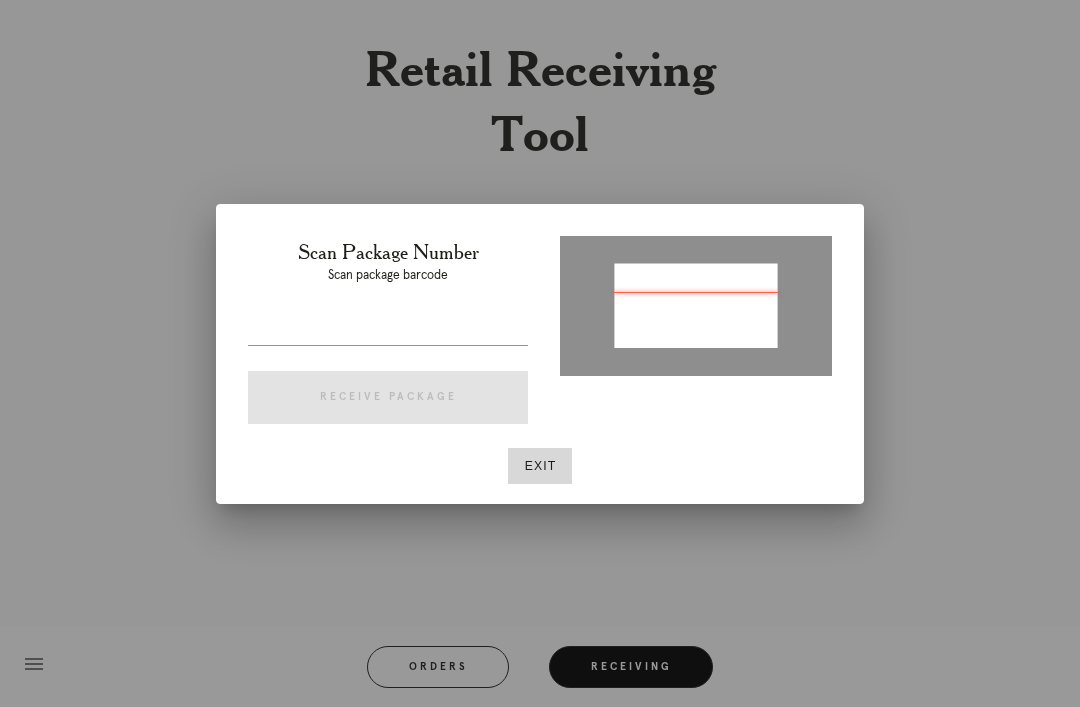 type on "P835572693073946" 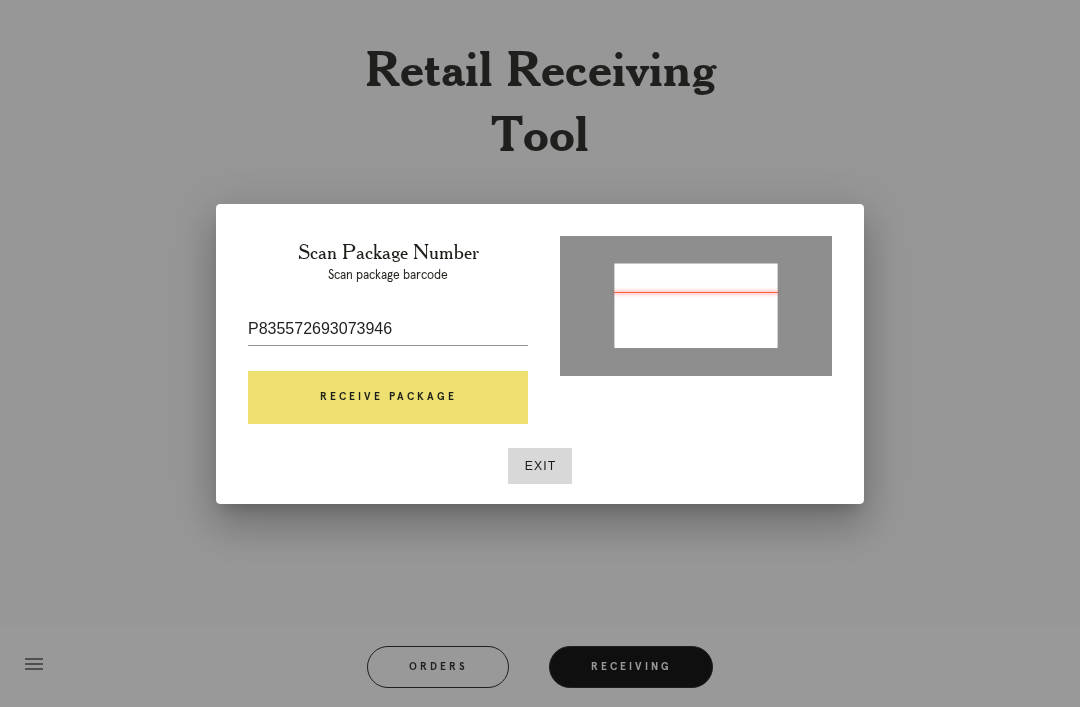 click on "Receive Package" at bounding box center [388, 398] 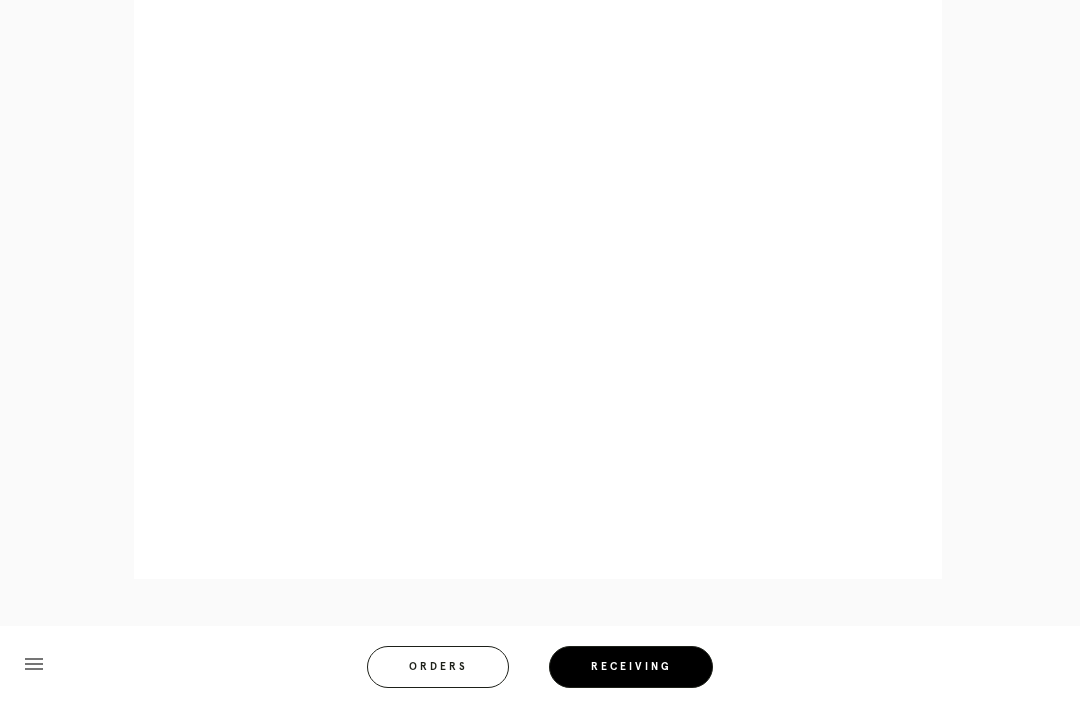 scroll, scrollTop: 858, scrollLeft: 0, axis: vertical 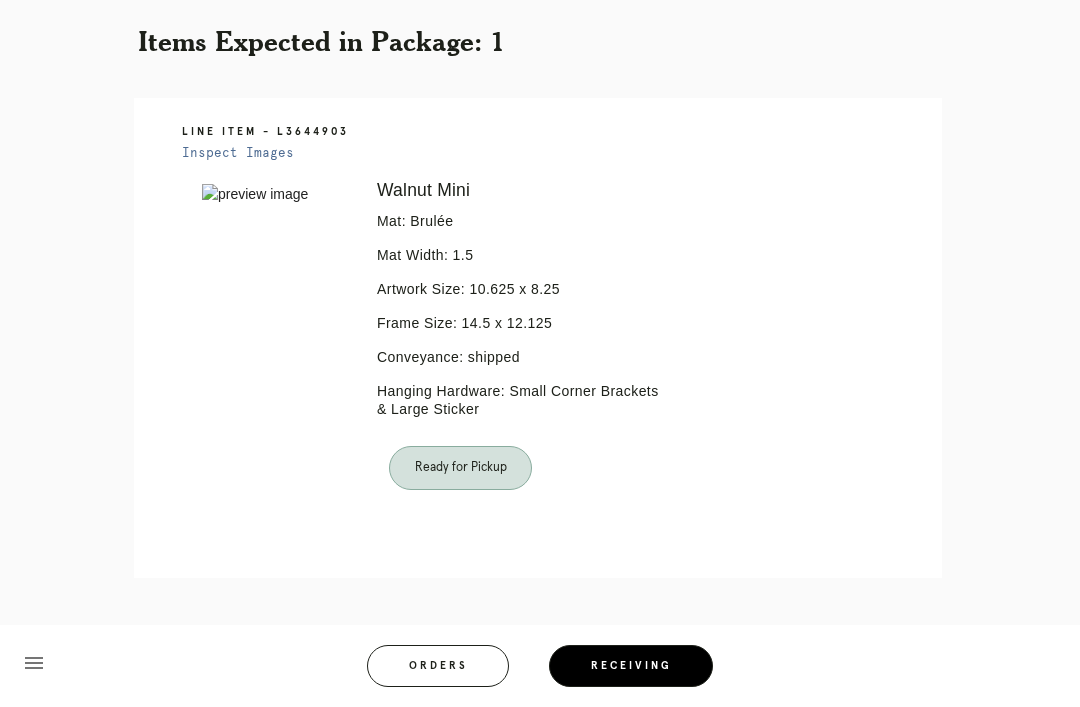 click on "Orders" at bounding box center [438, 667] 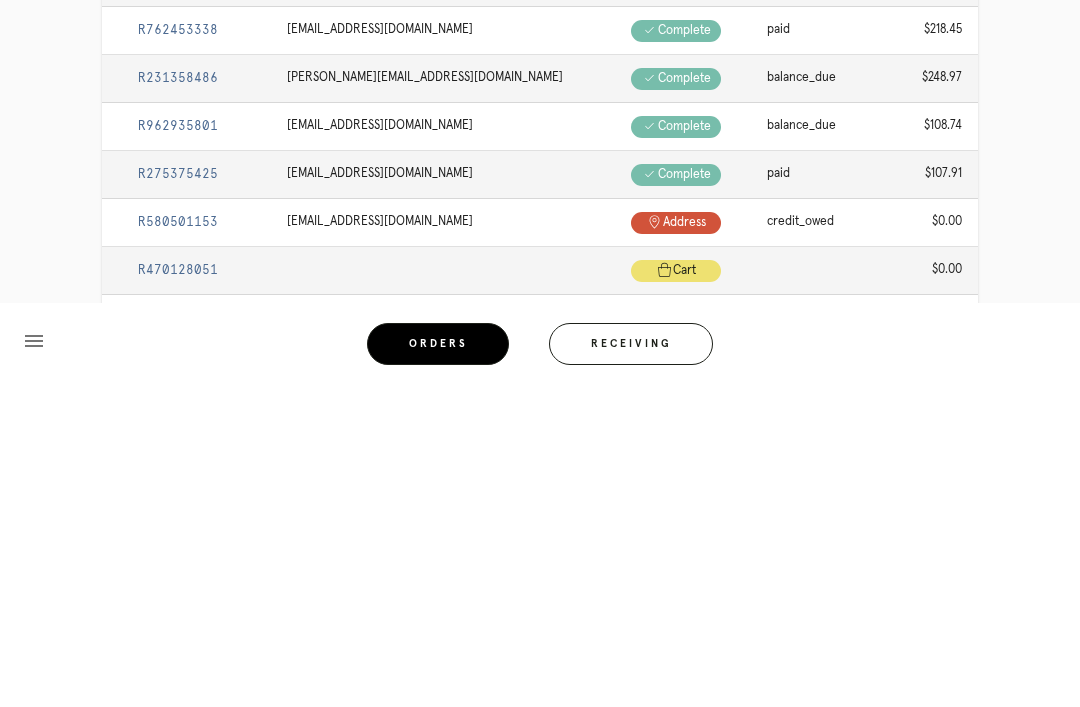 scroll, scrollTop: 340, scrollLeft: 0, axis: vertical 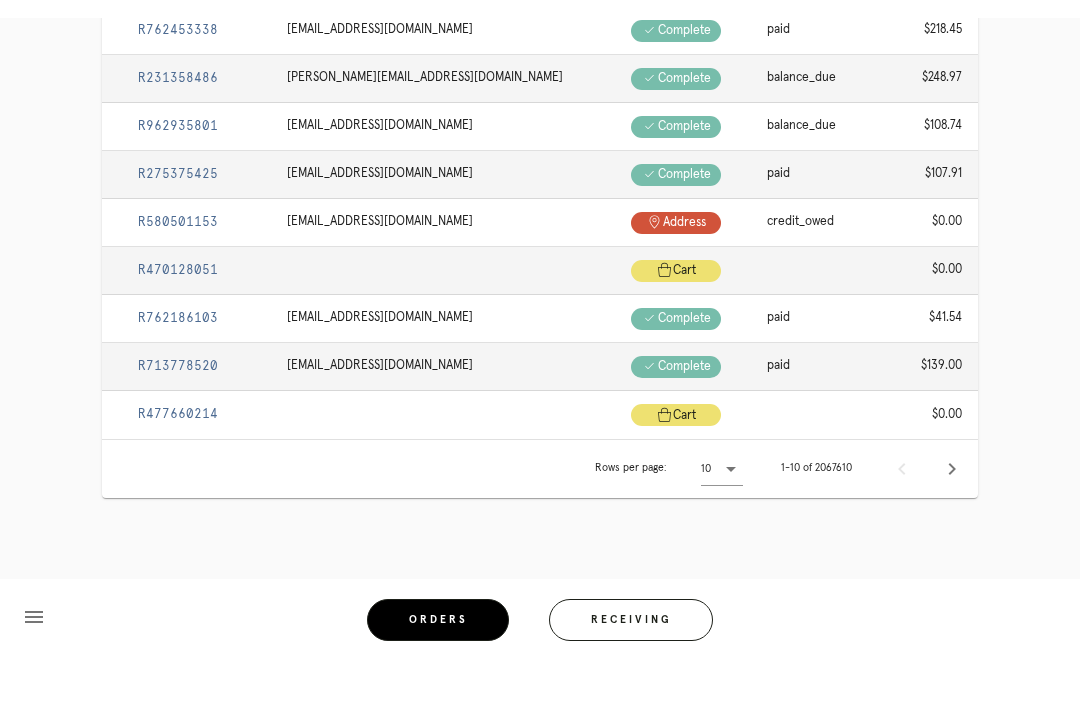 click on "Receiving" at bounding box center (631, 667) 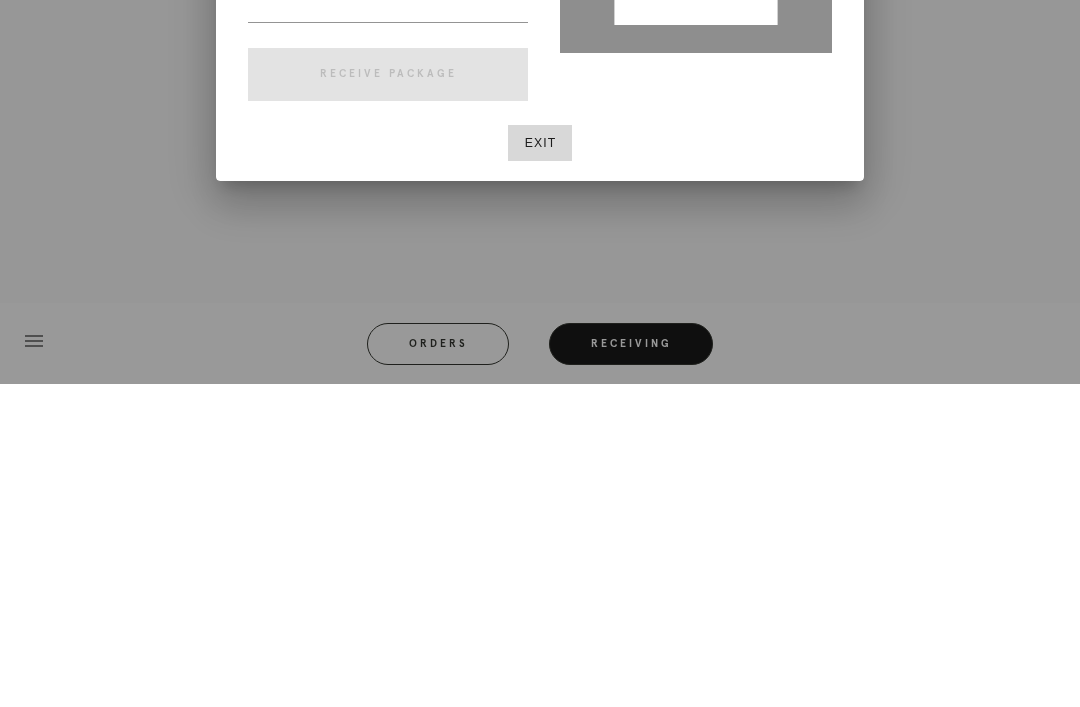 type on "P815982280970305" 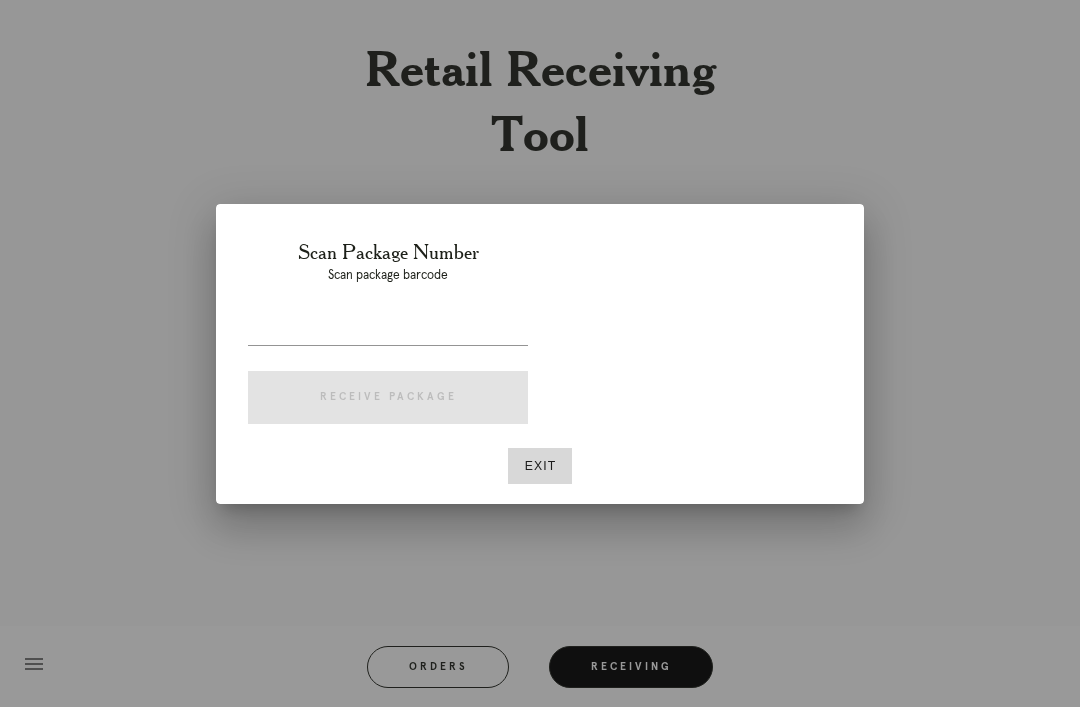 scroll, scrollTop: 0, scrollLeft: 0, axis: both 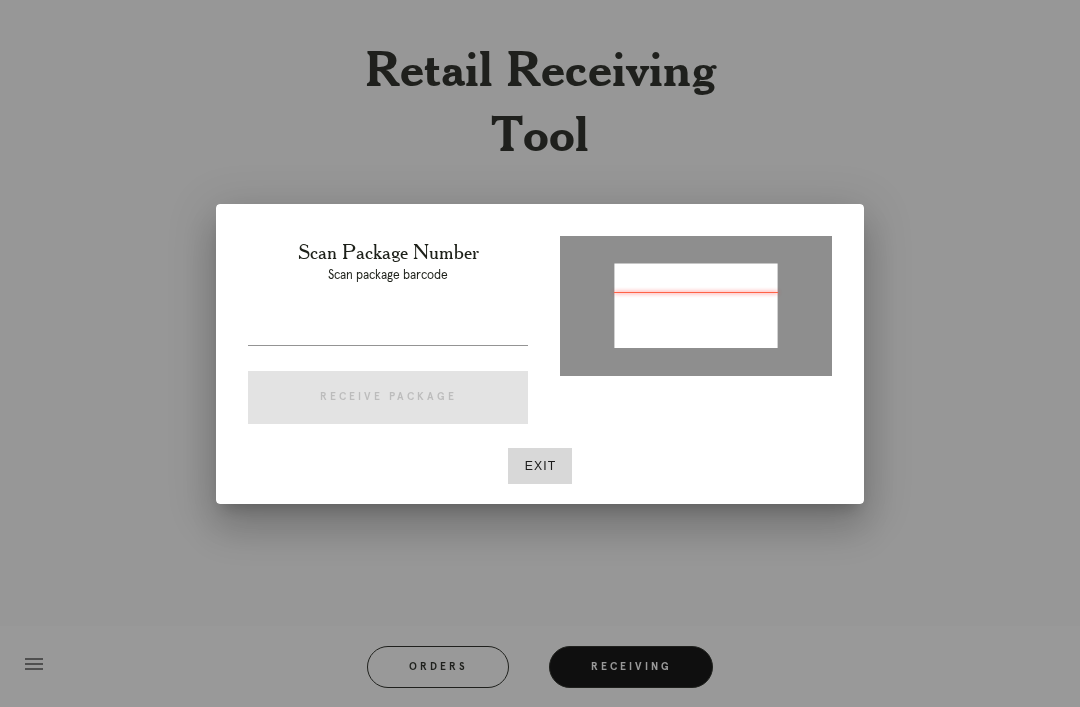 type on "P815982280970305" 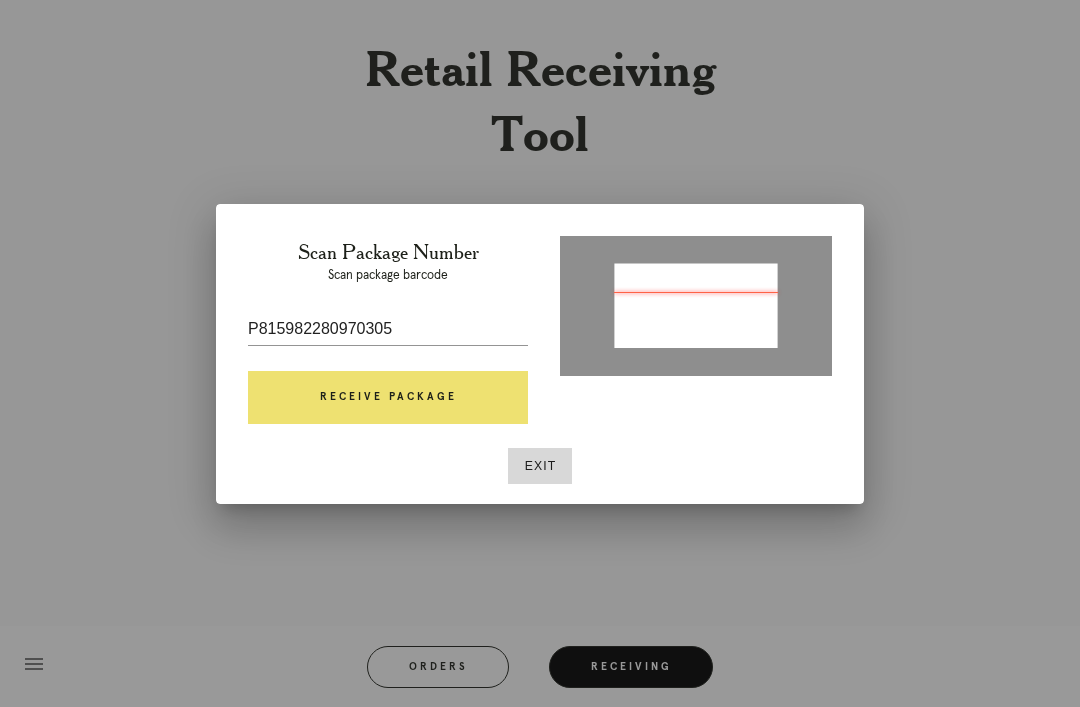 click on "Receive Package" at bounding box center [388, 398] 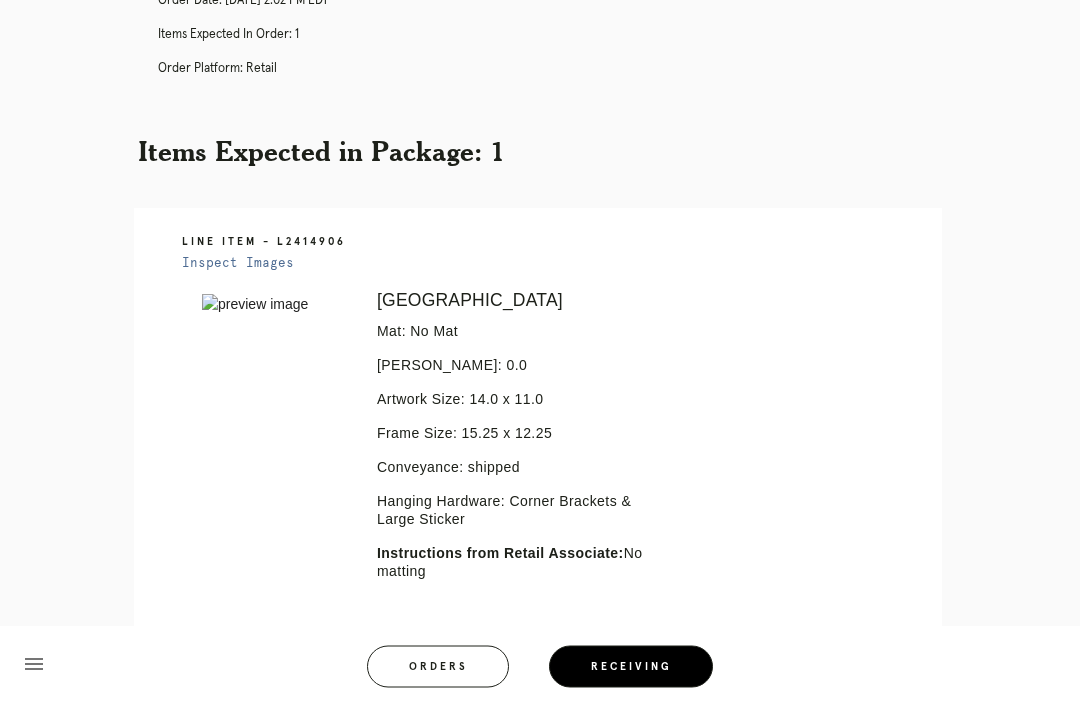 scroll, scrollTop: 276, scrollLeft: 0, axis: vertical 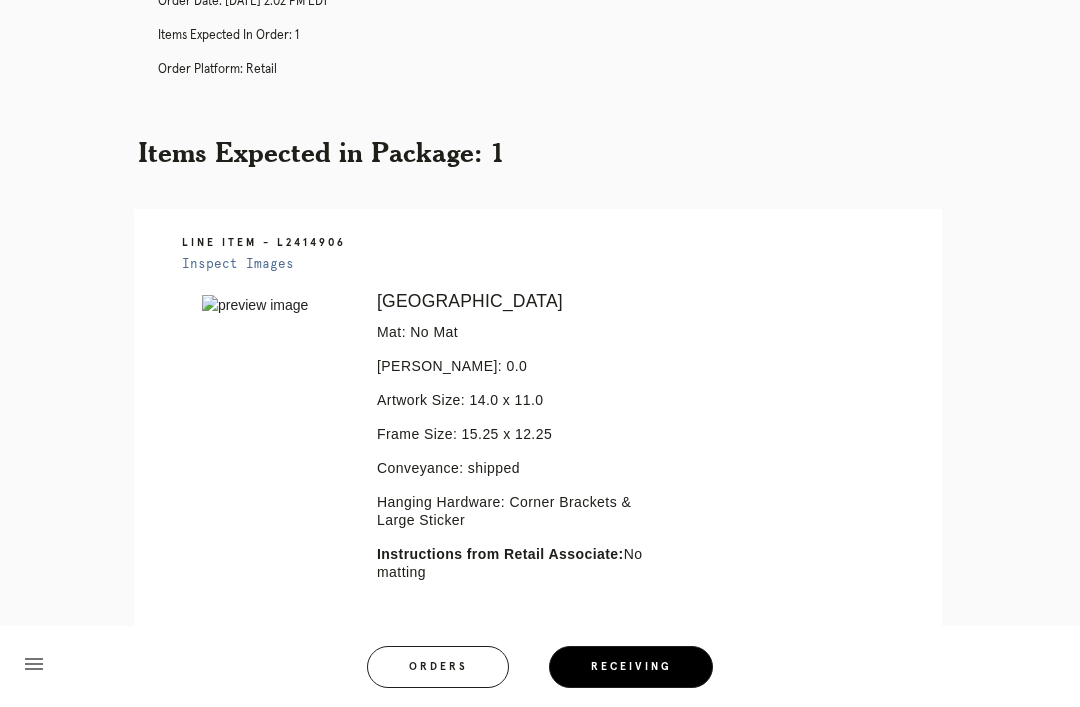 click on "Orders" at bounding box center [438, 667] 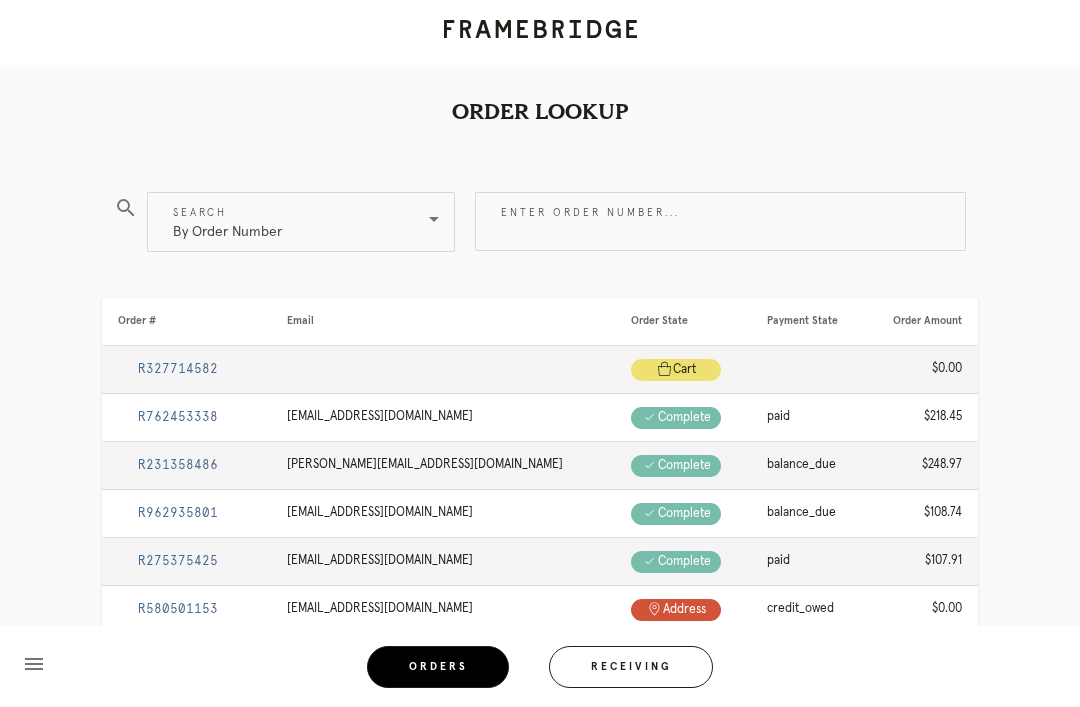 click on "Receiving" at bounding box center (631, 667) 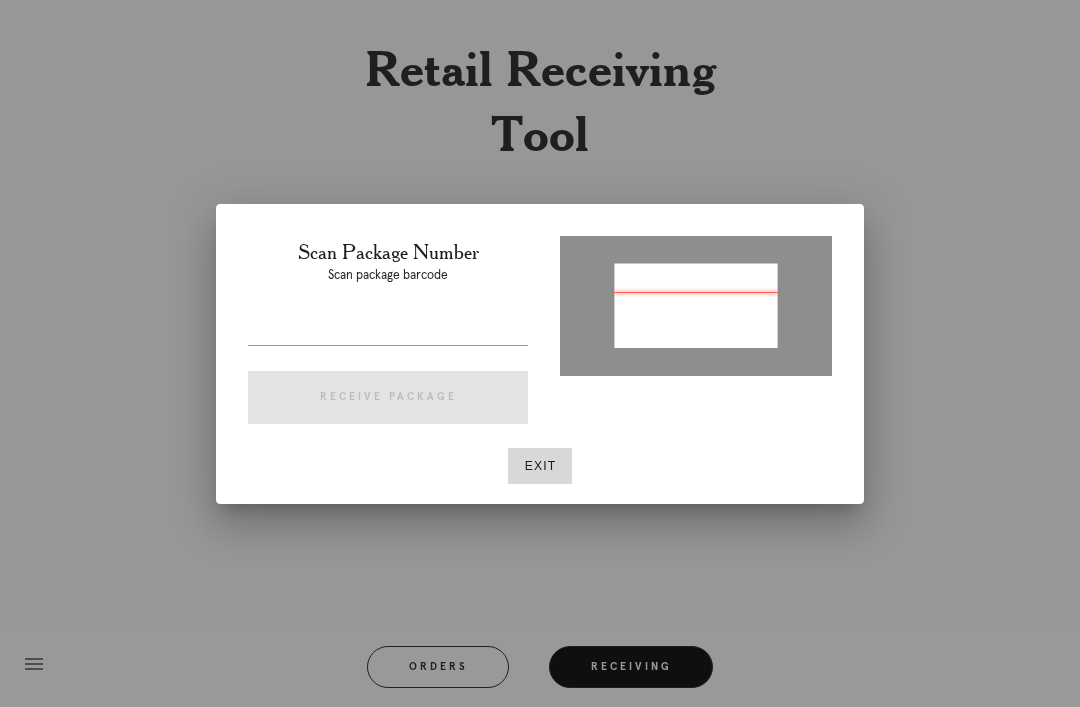 type on "10956450976631" 